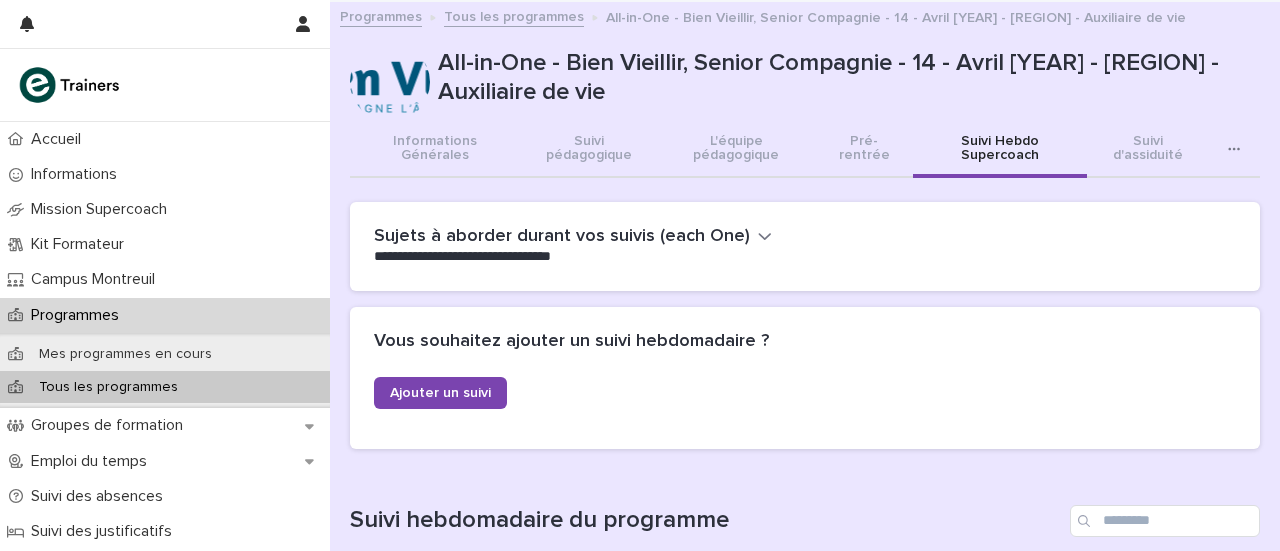 scroll, scrollTop: 0, scrollLeft: 0, axis: both 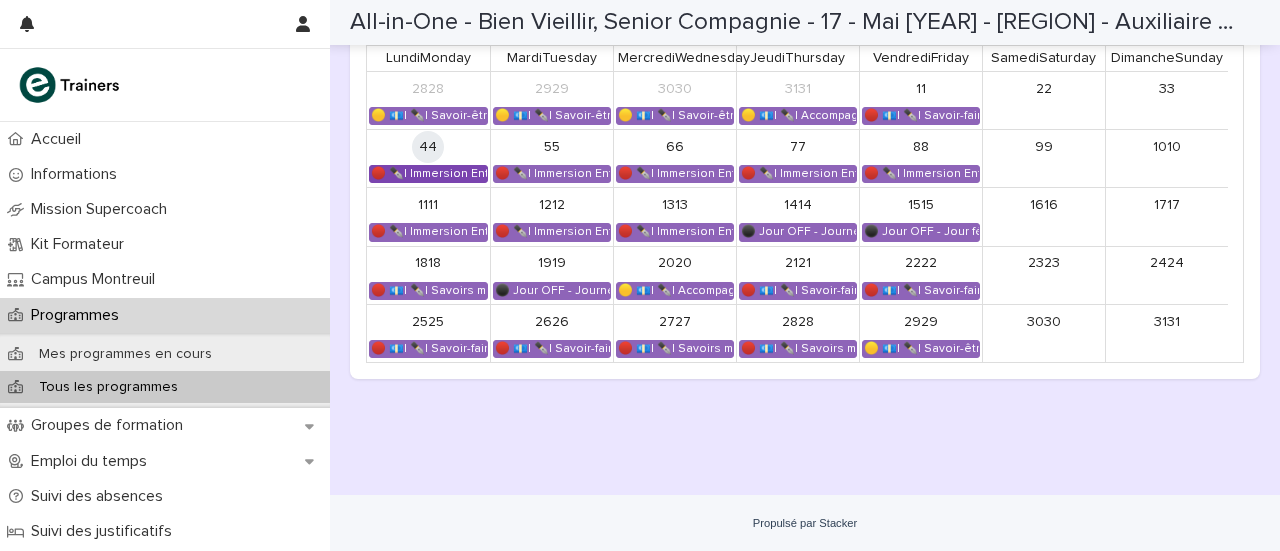 click on "🔴 ✒️| Immersion Entreprise - Immersion tutorée 🔴 ✒️| Immersion Entreprise - Immersion tutorée" at bounding box center [428, 174] 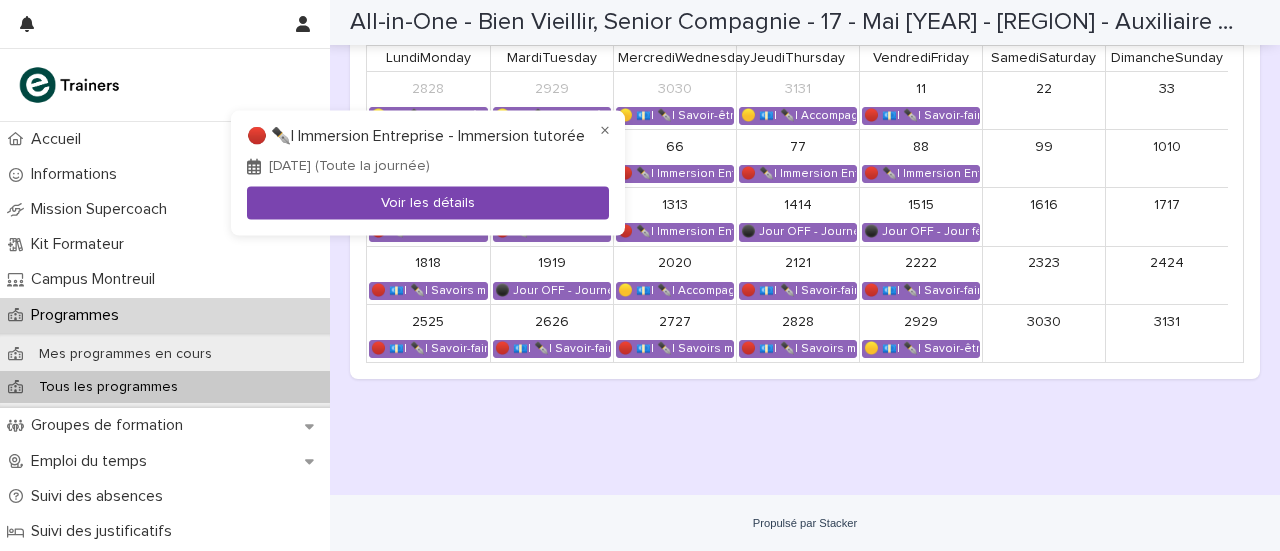 click on "Voir les détails" at bounding box center [428, 203] 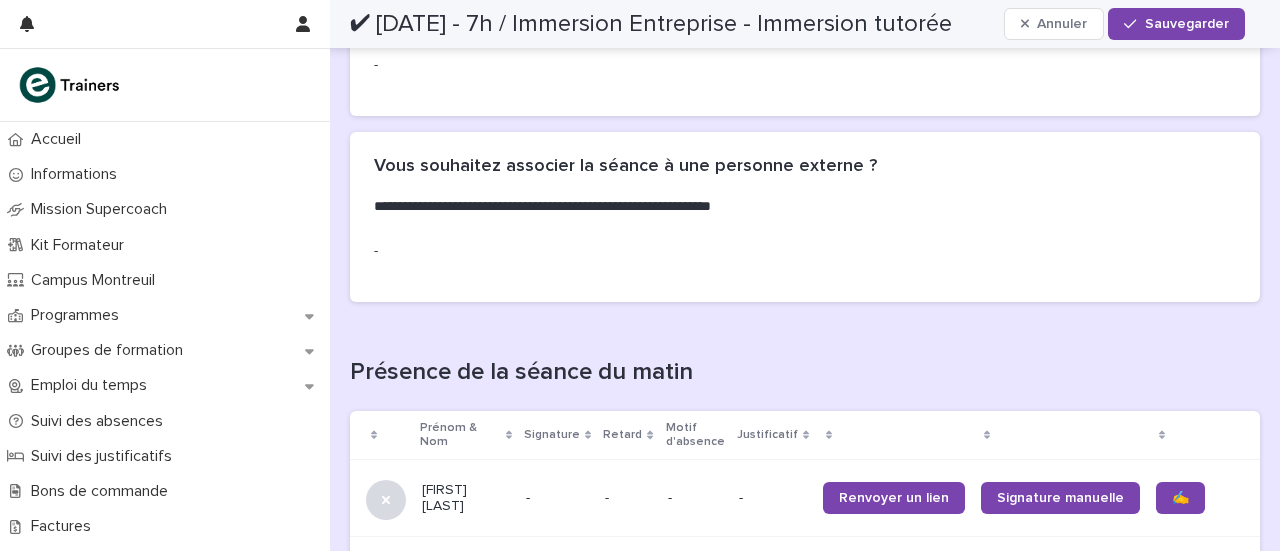 scroll, scrollTop: 600, scrollLeft: 0, axis: vertical 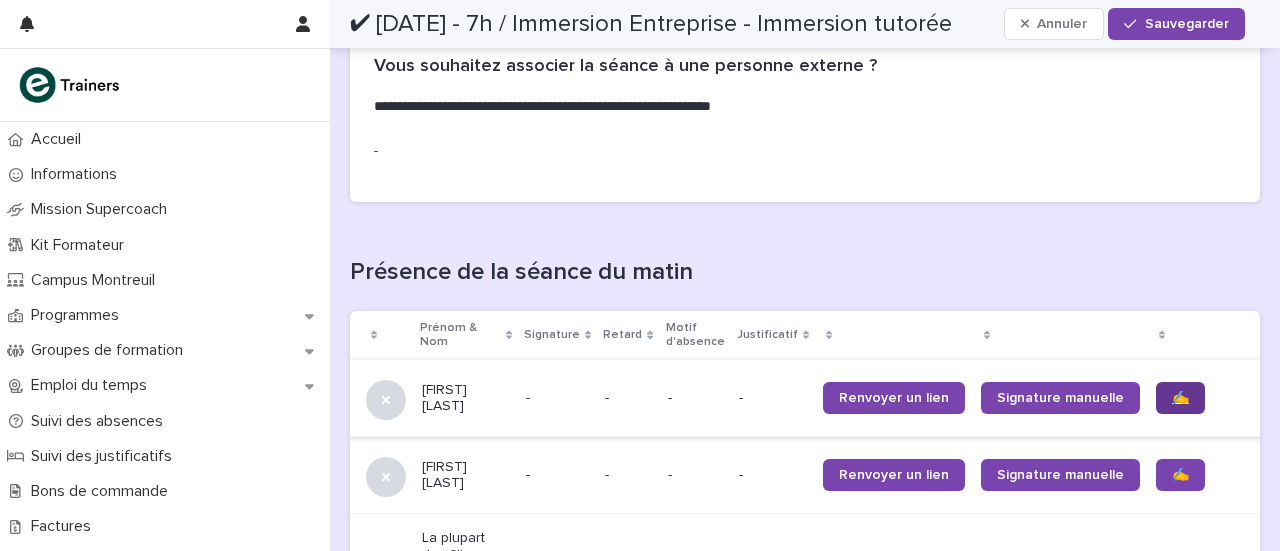 click on "✍️" at bounding box center [1180, 398] 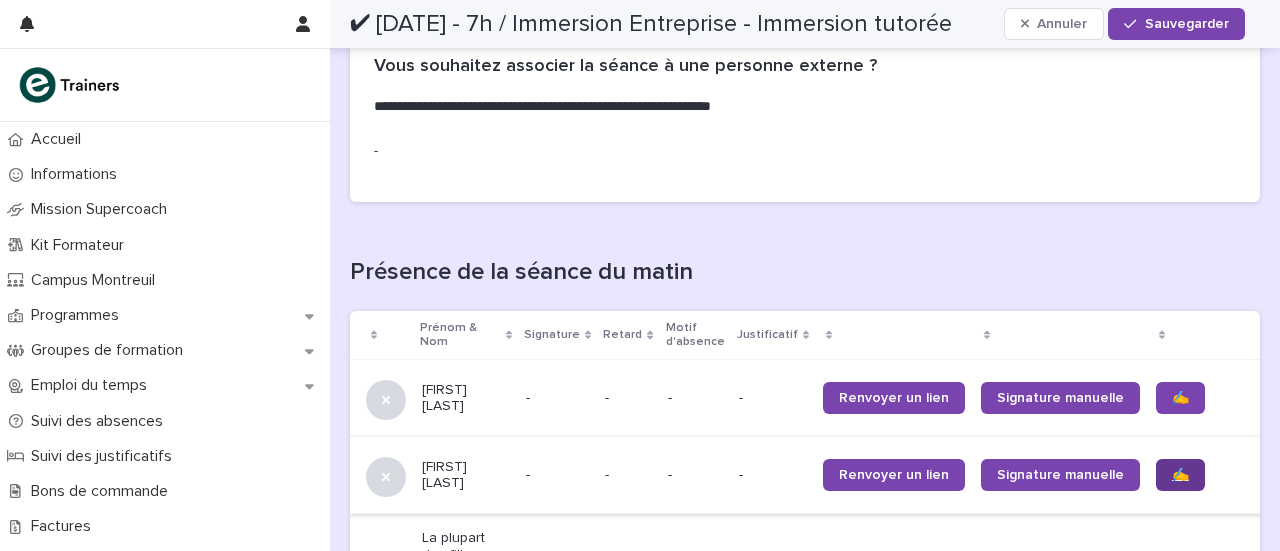click on "✍️" at bounding box center [1180, 475] 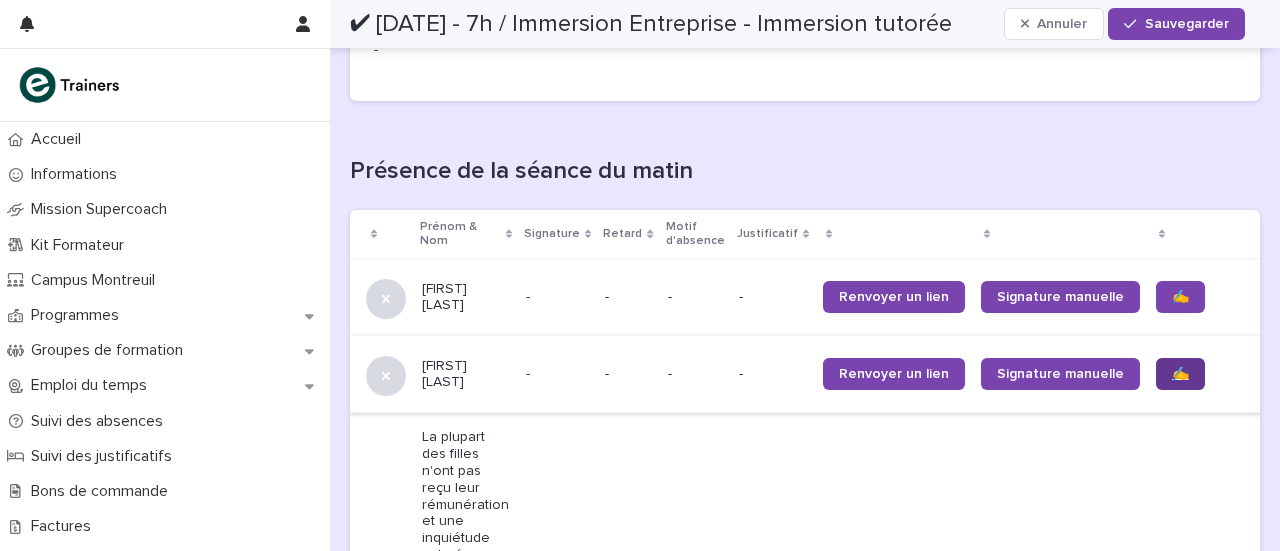 scroll, scrollTop: 800, scrollLeft: 0, axis: vertical 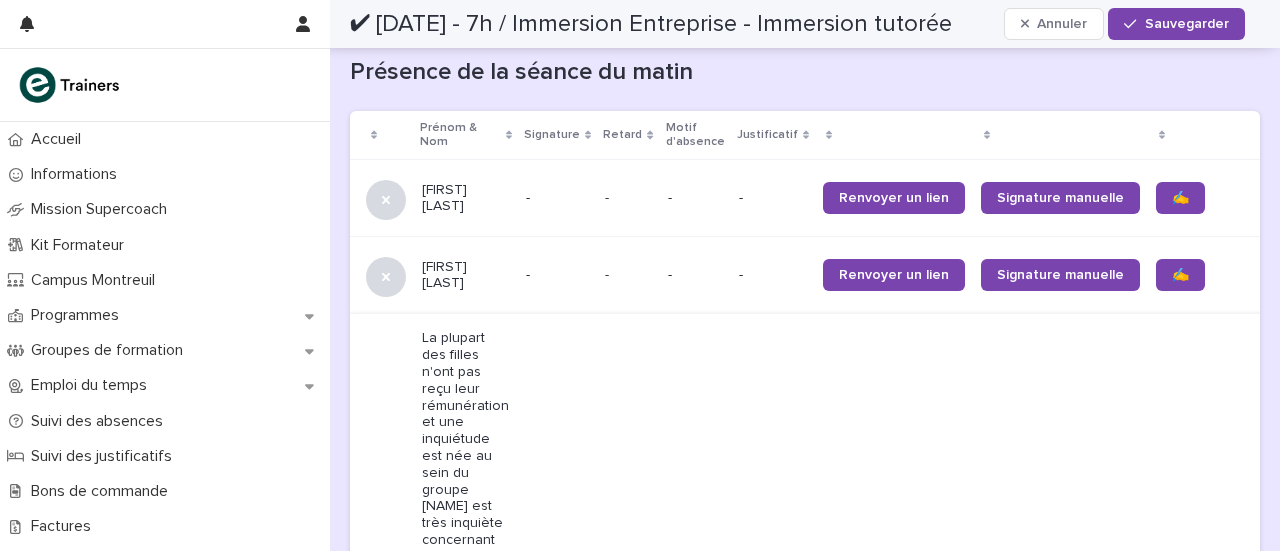 click on "✍️" at bounding box center (1180, 608) 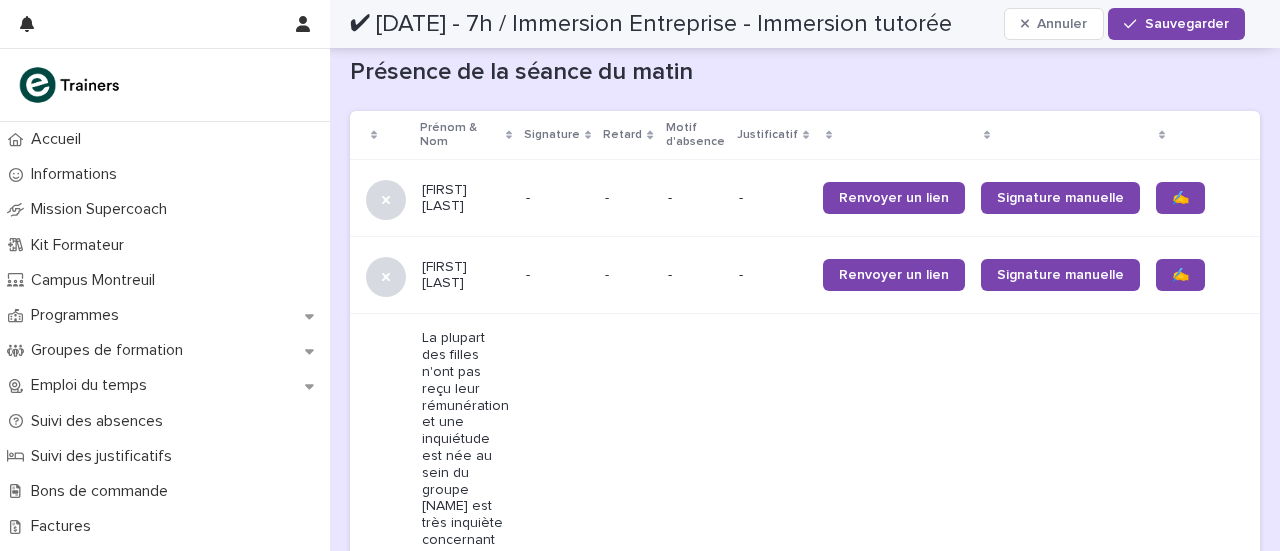 click on "✍️" at bounding box center (1180, 940) 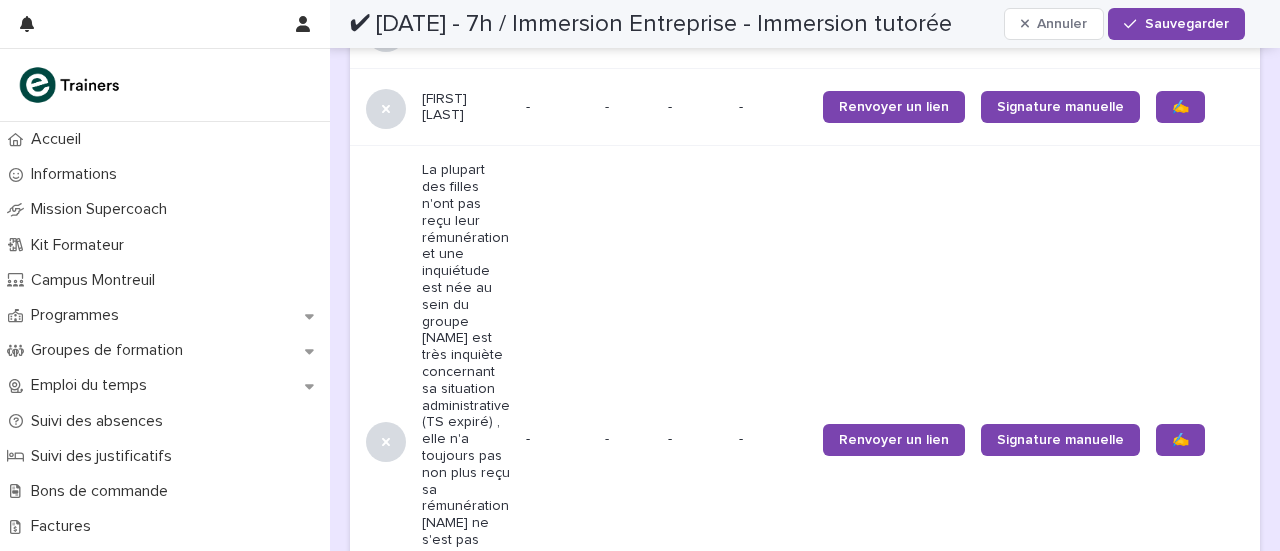 scroll, scrollTop: 1000, scrollLeft: 0, axis: vertical 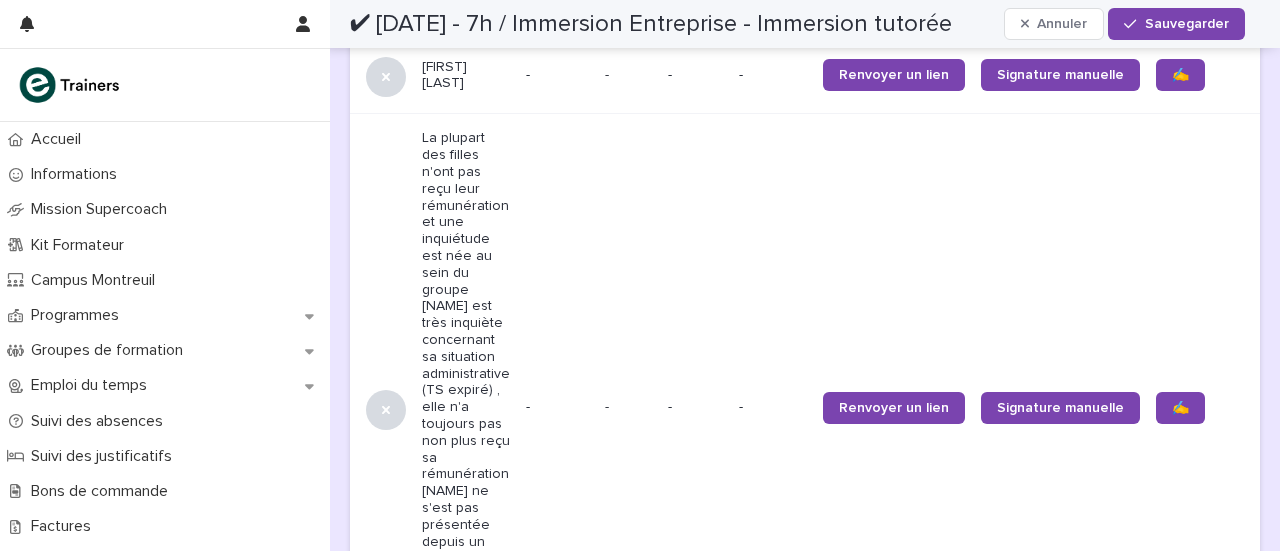 click on "✍️" at bounding box center [1180, 817] 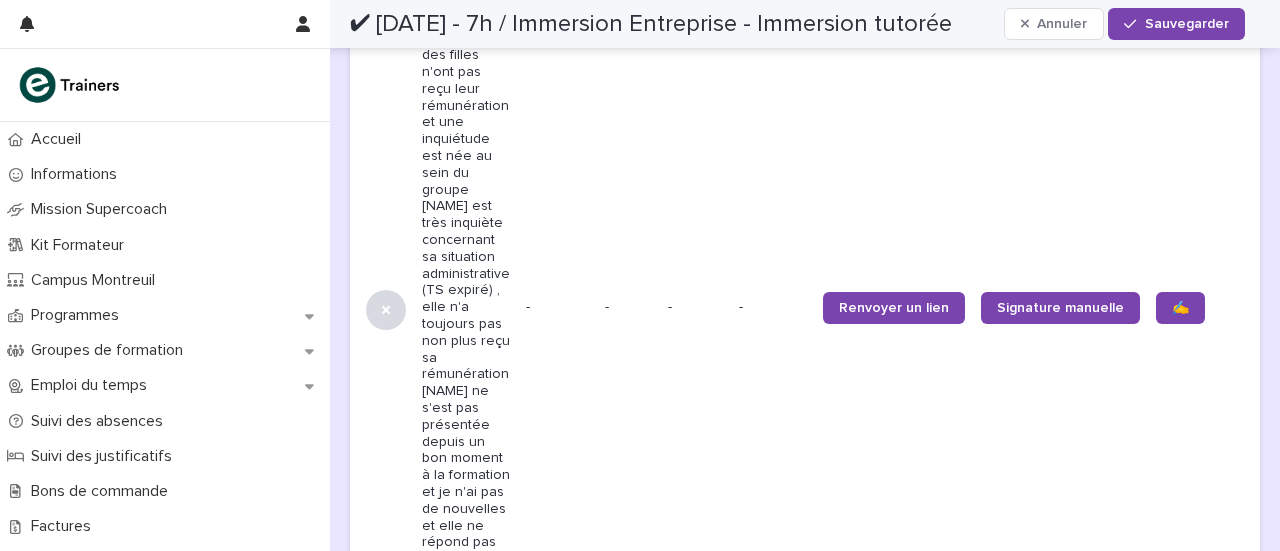 scroll, scrollTop: 1200, scrollLeft: 0, axis: vertical 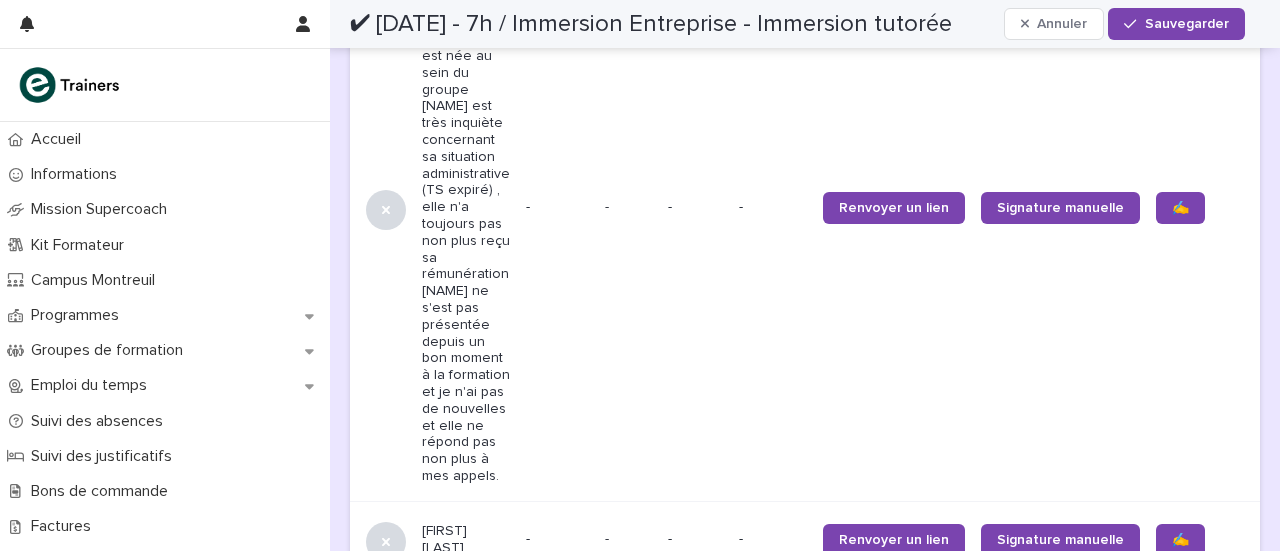 click on "✍️" at bounding box center [1180, 848] 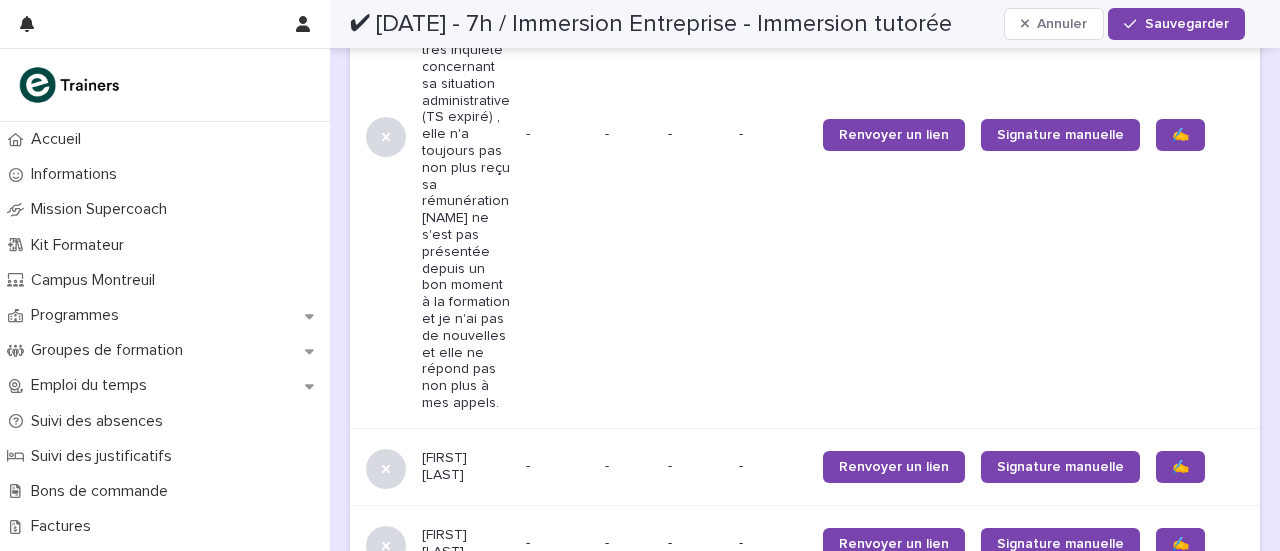 scroll, scrollTop: 1300, scrollLeft: 0, axis: vertical 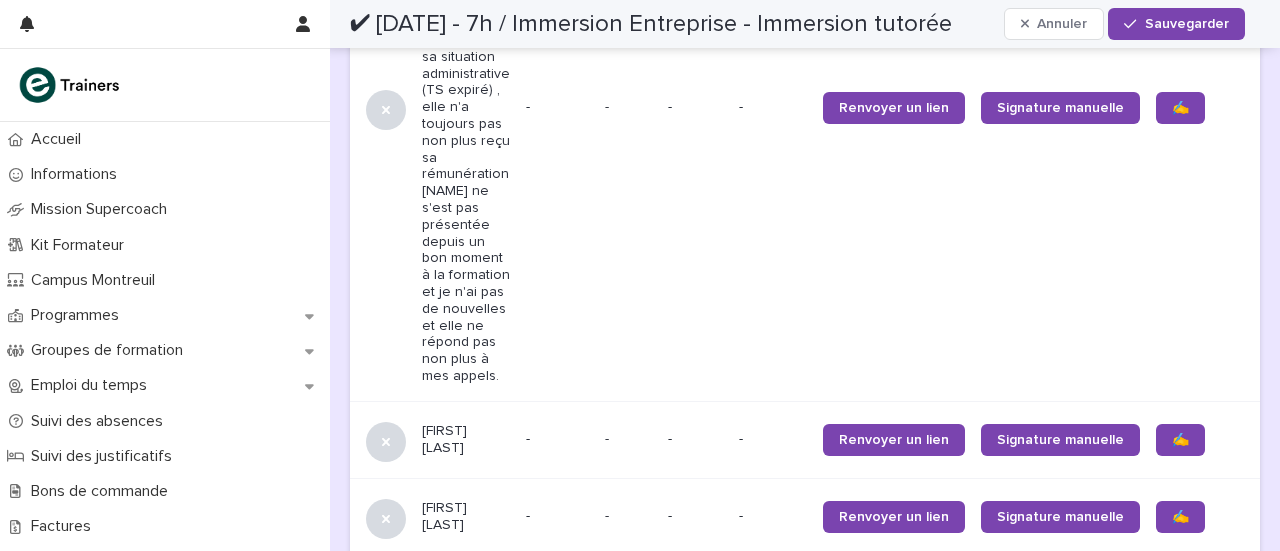 click on "✍️" at bounding box center (1180, 902) 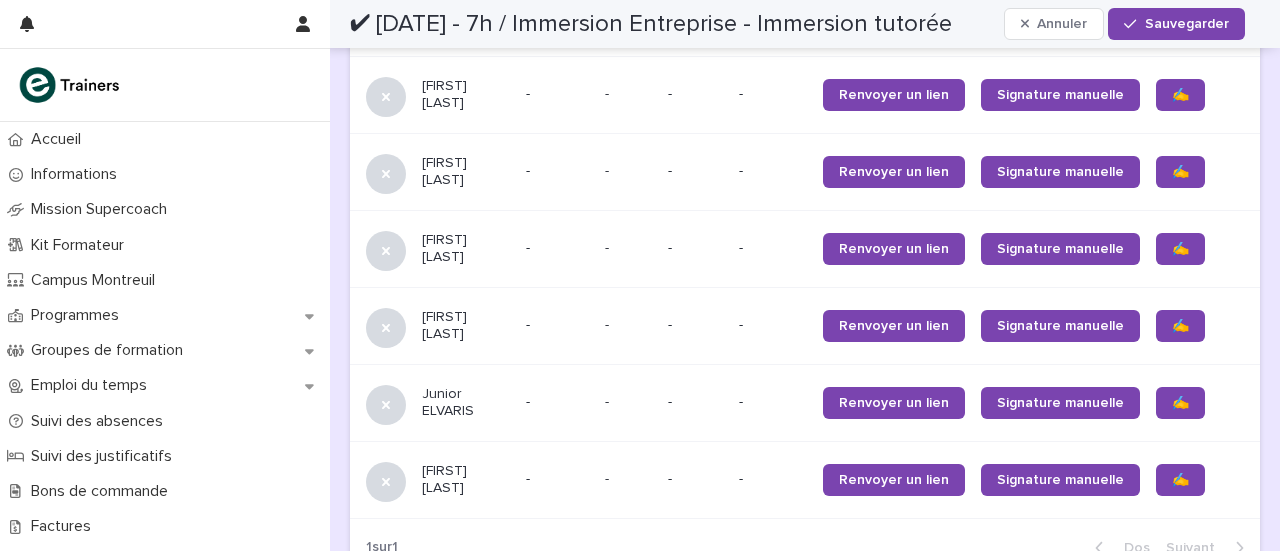 scroll, scrollTop: 1800, scrollLeft: 0, axis: vertical 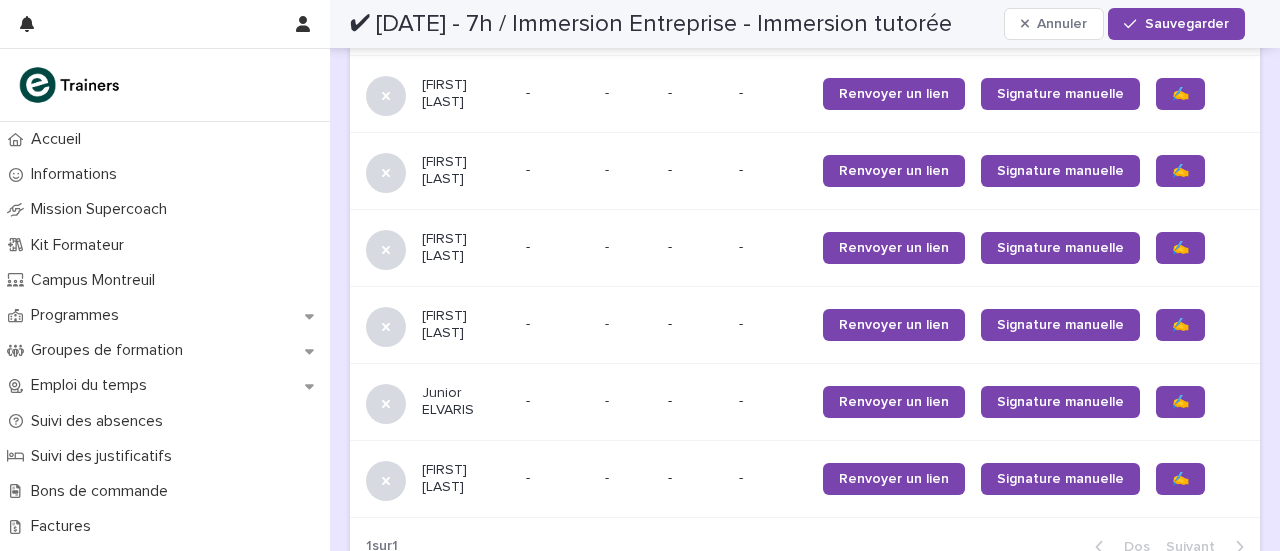 click on "✍️" at bounding box center (1180, 768) 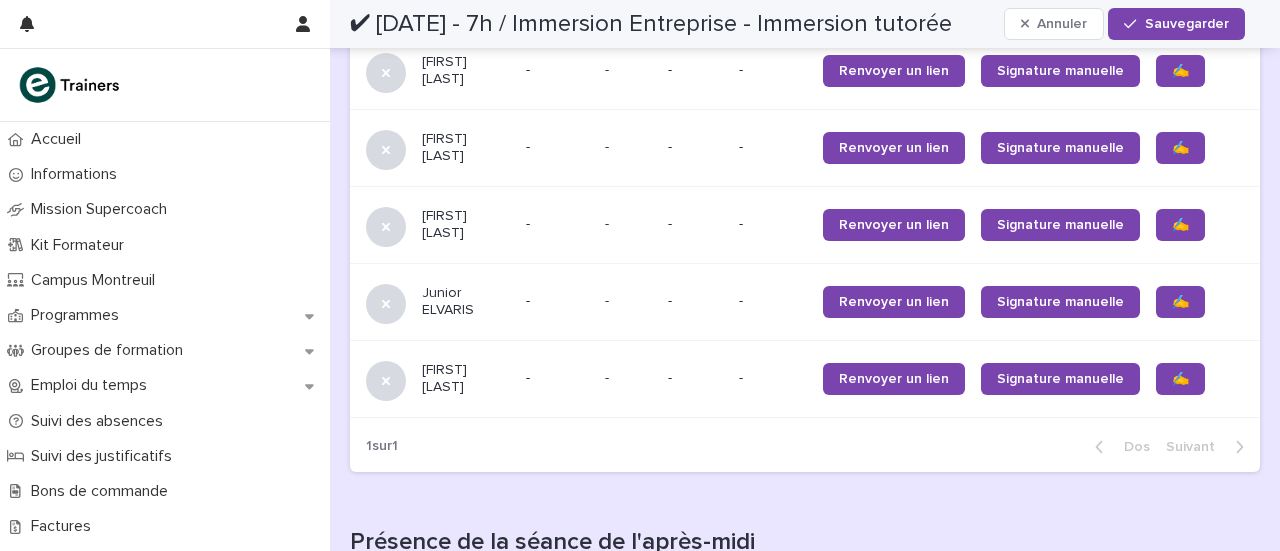 scroll, scrollTop: 2000, scrollLeft: 0, axis: vertical 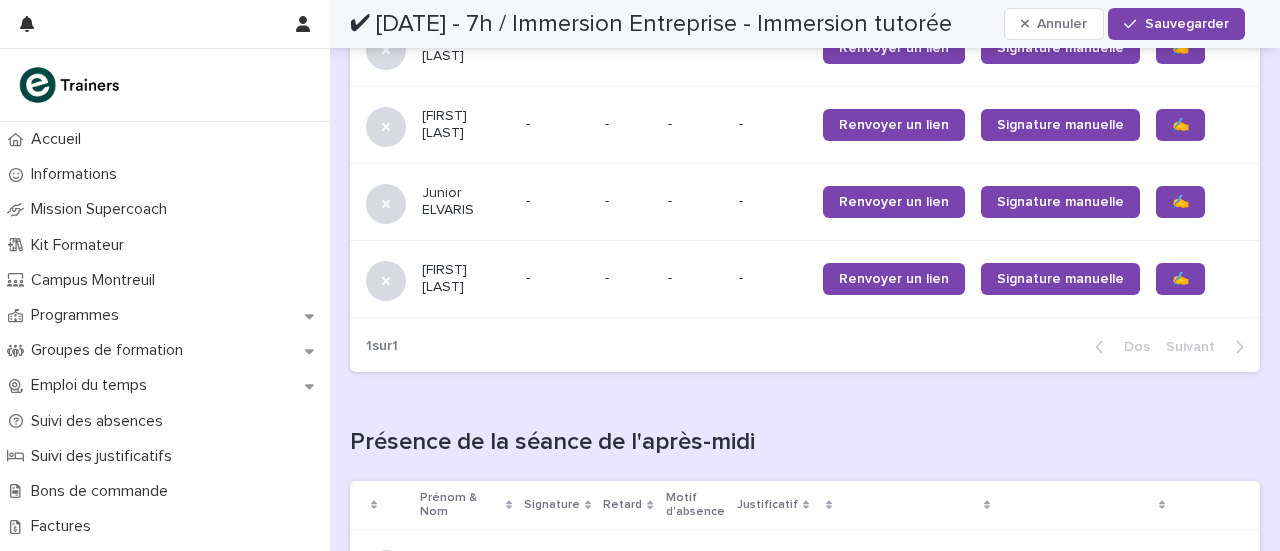 click on "✍️" at bounding box center [1180, 1310] 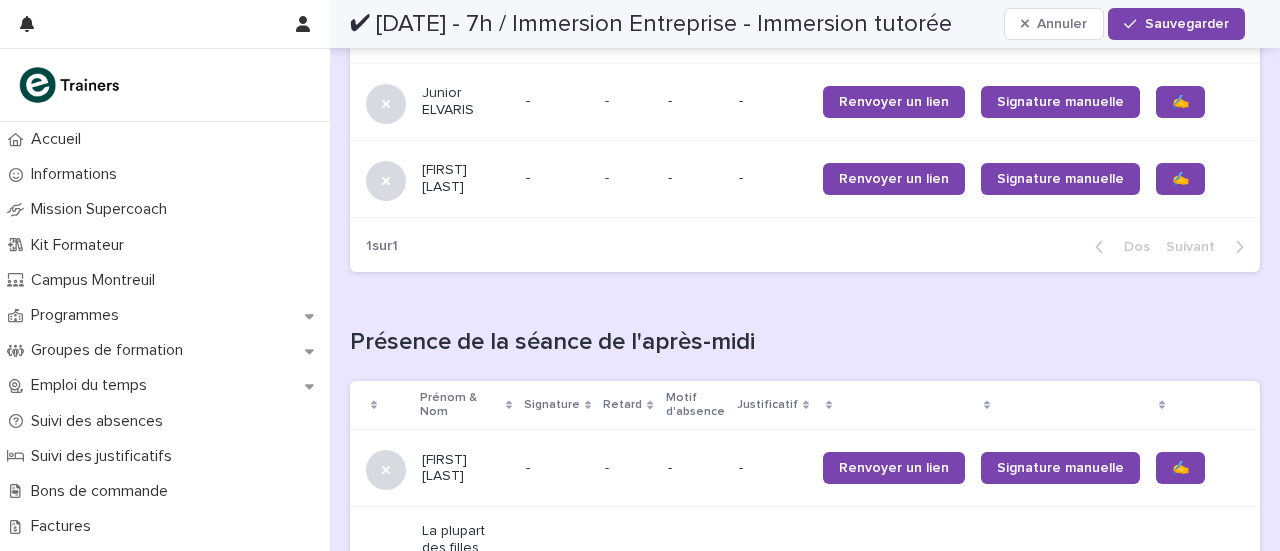 click on "✍️" at bounding box center (1198, 1441) 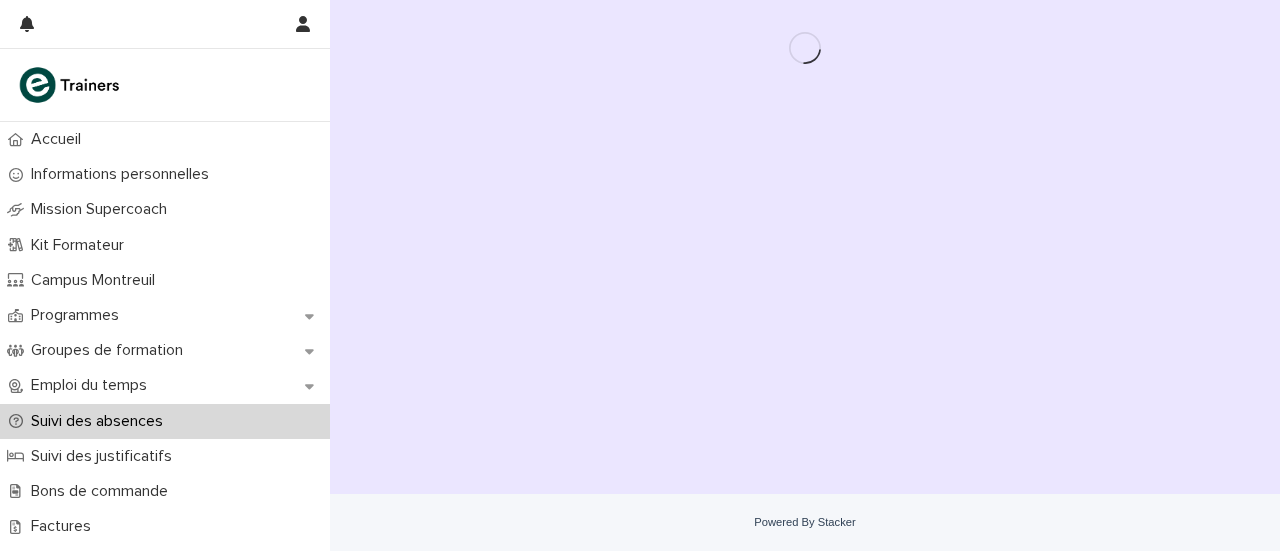 scroll, scrollTop: 0, scrollLeft: 0, axis: both 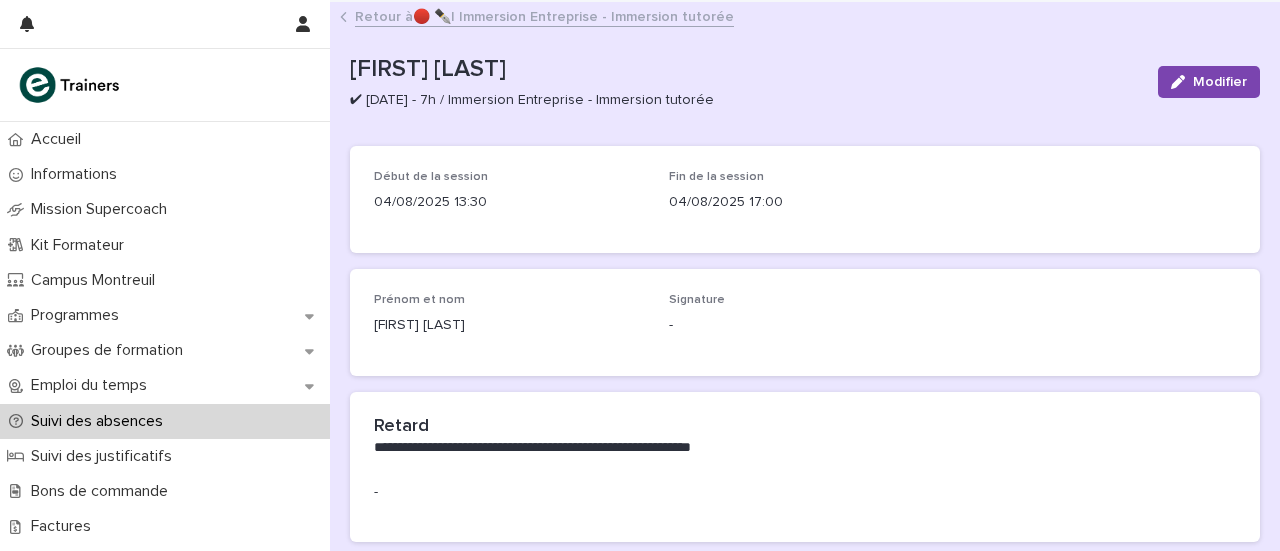 click on "🔴 ✒️| Immersion Entreprise - Immersion tutorée" at bounding box center [573, 17] 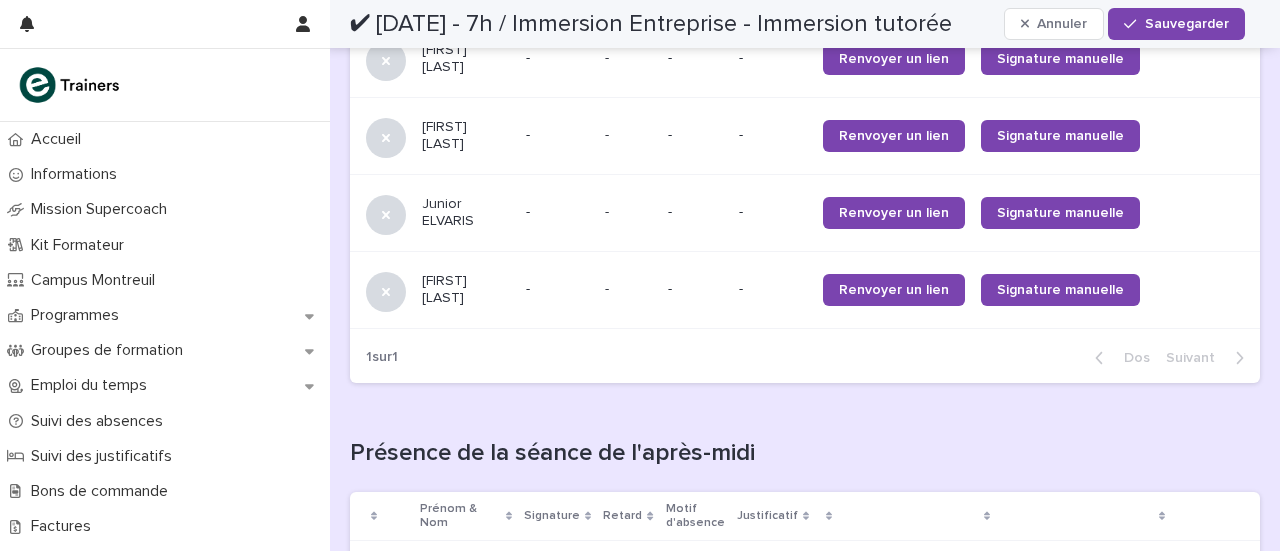 scroll, scrollTop: 2300, scrollLeft: 0, axis: vertical 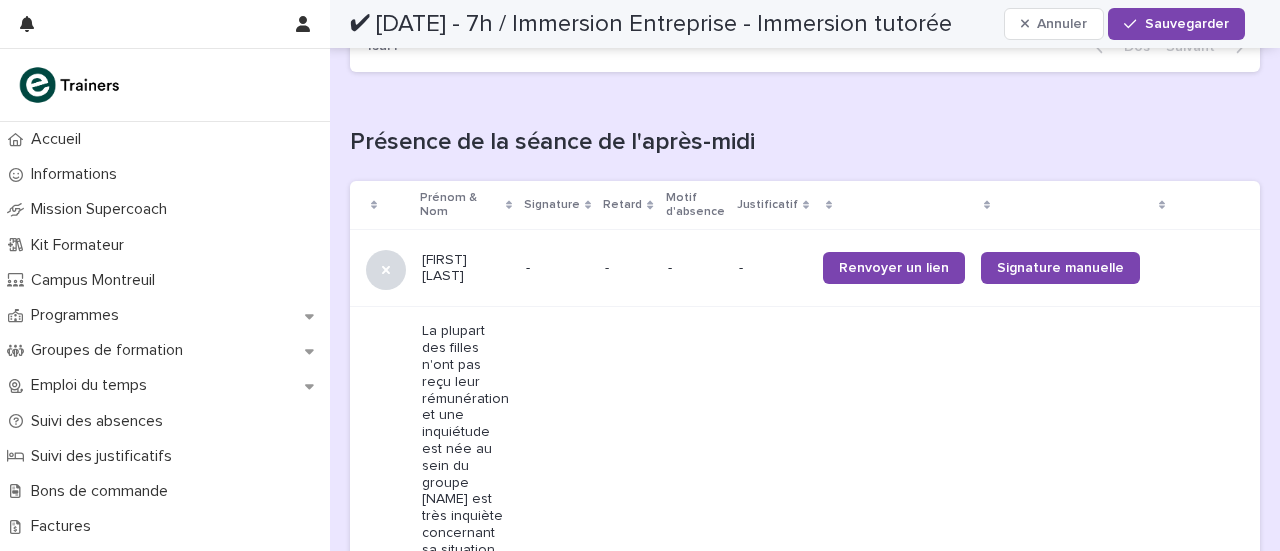 click on "✍️" at bounding box center [1180, 1241] 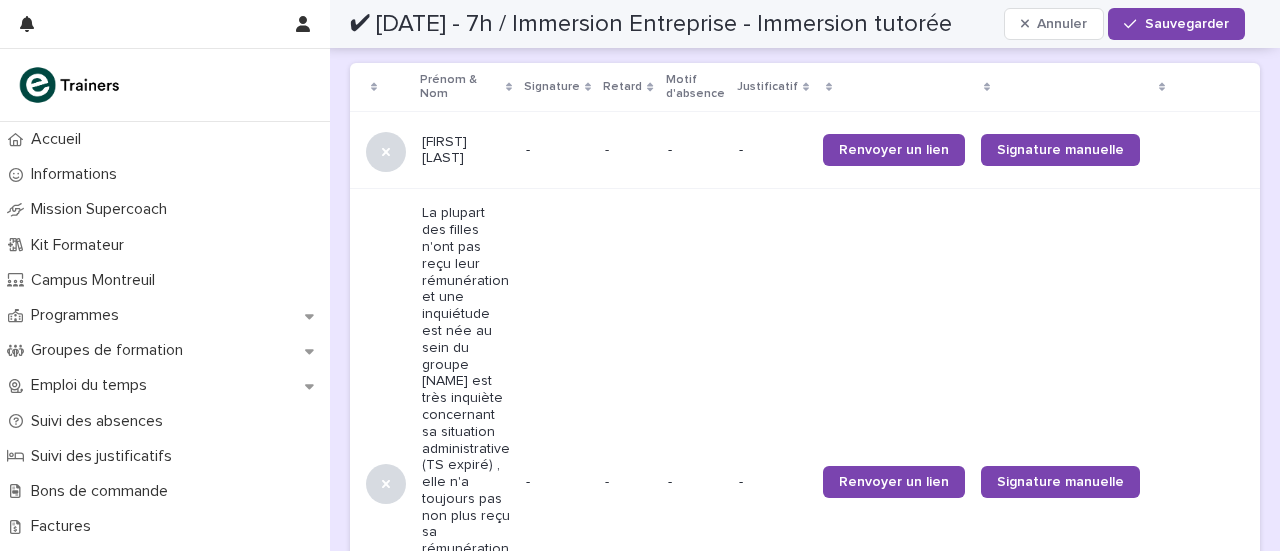scroll, scrollTop: 2500, scrollLeft: 0, axis: vertical 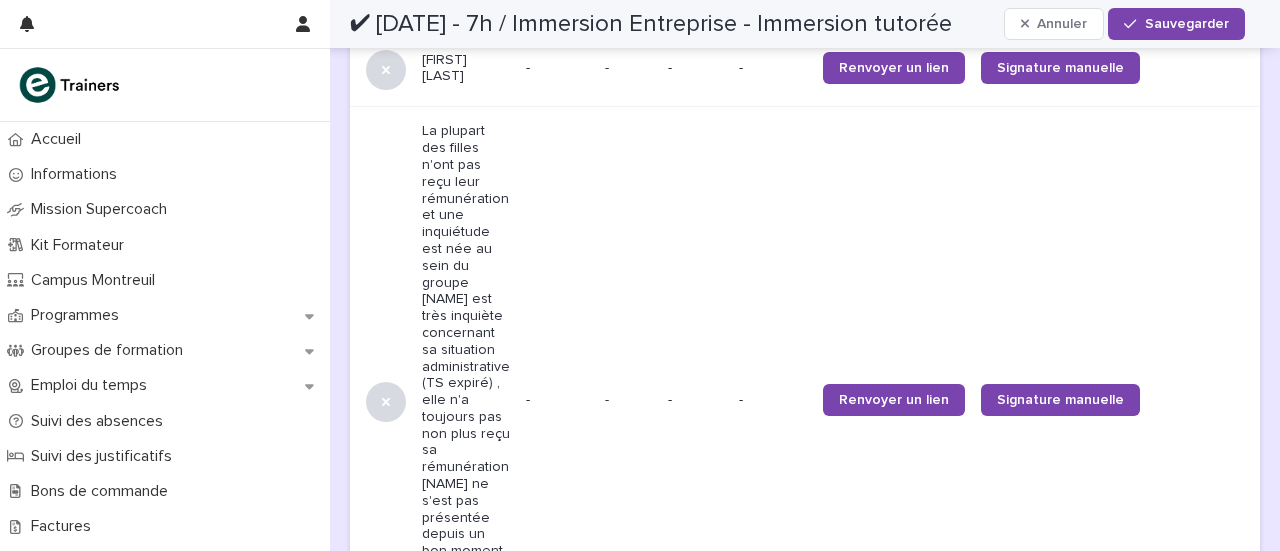click on "✍️" at bounding box center [1180, 1349] 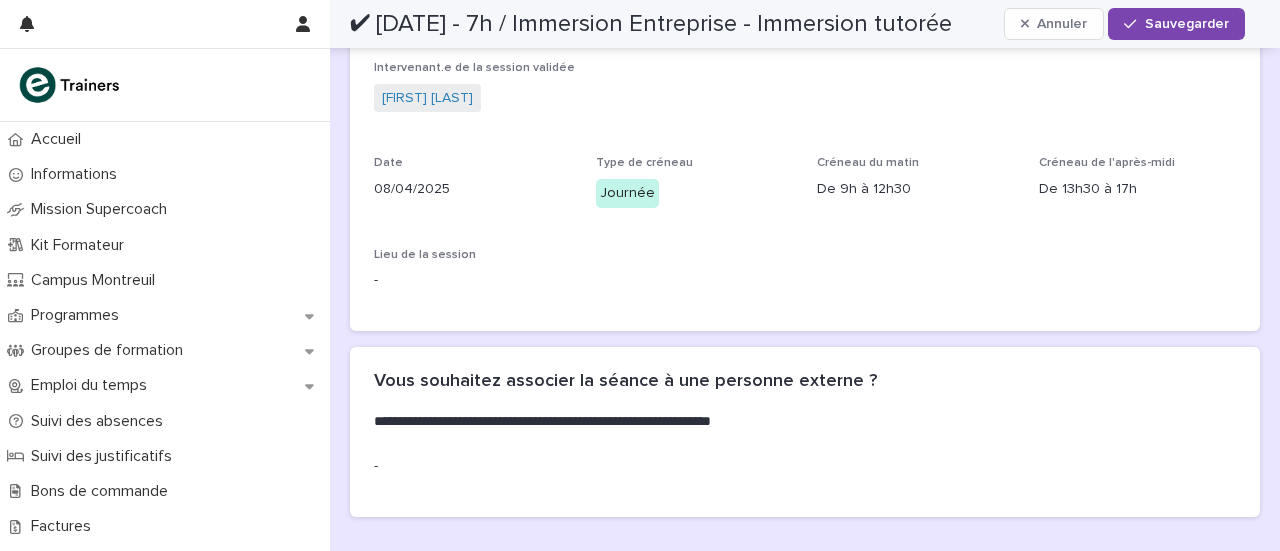 scroll, scrollTop: 0, scrollLeft: 0, axis: both 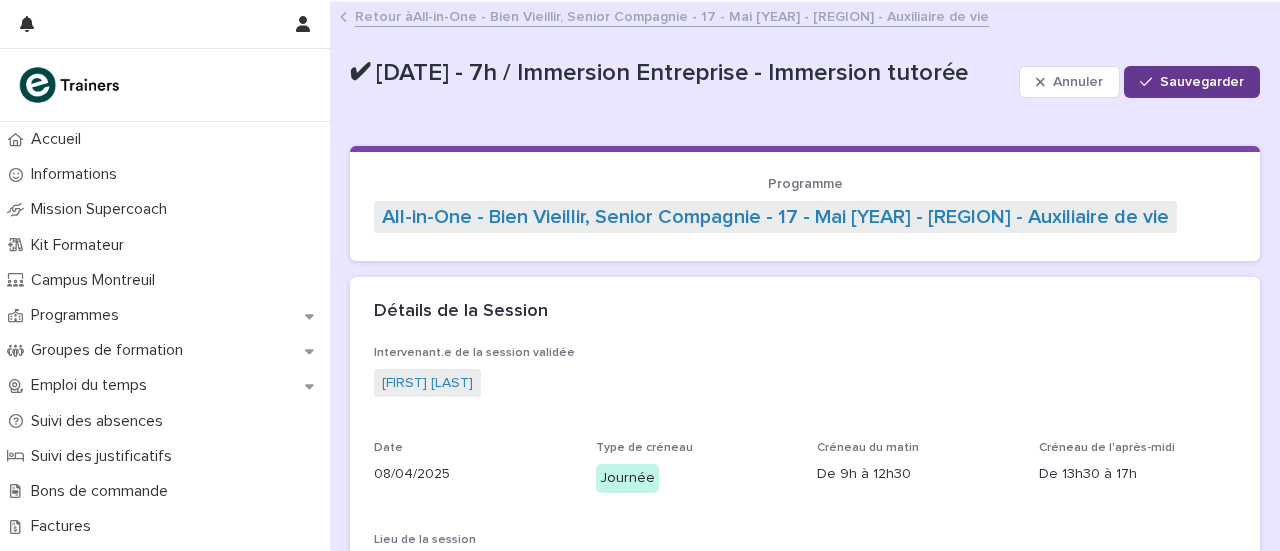 click on "Sauvegarder" at bounding box center [1202, 82] 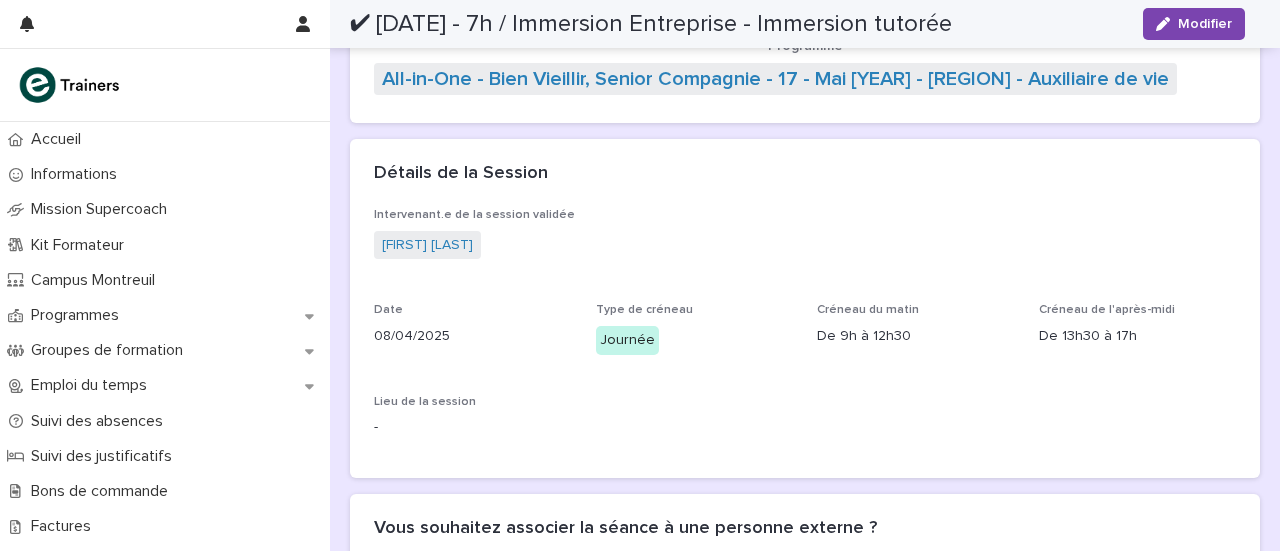 scroll, scrollTop: 0, scrollLeft: 0, axis: both 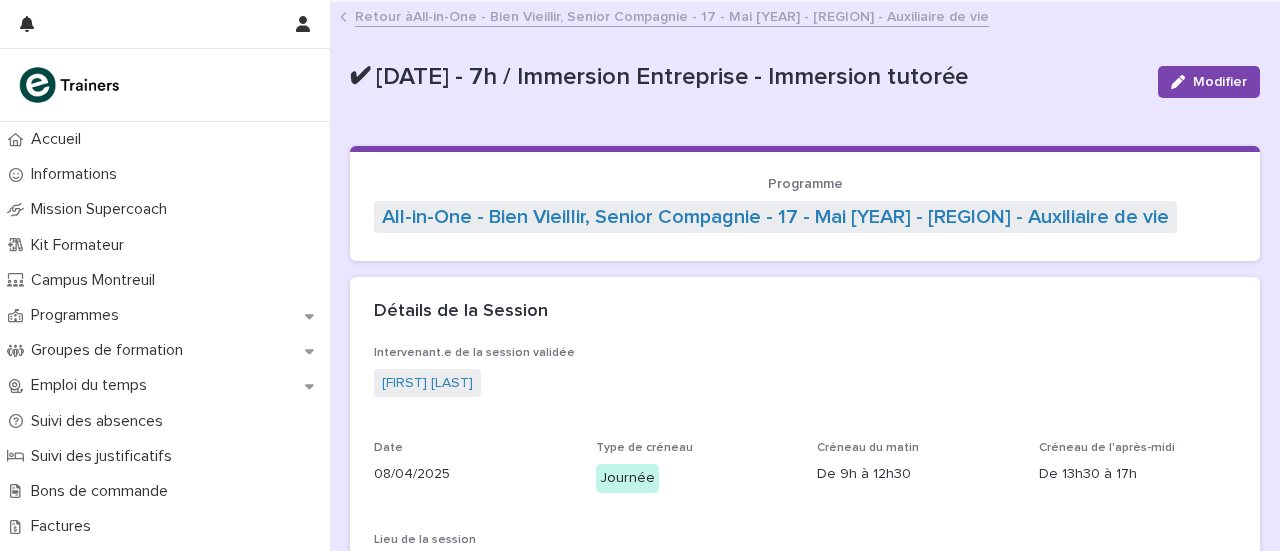click on "All-in-One - Bien Vieillir, Senior Compagnie - 17 - Mai [YEAR] - [REGION] - Auxiliaire de vie" at bounding box center (701, 17) 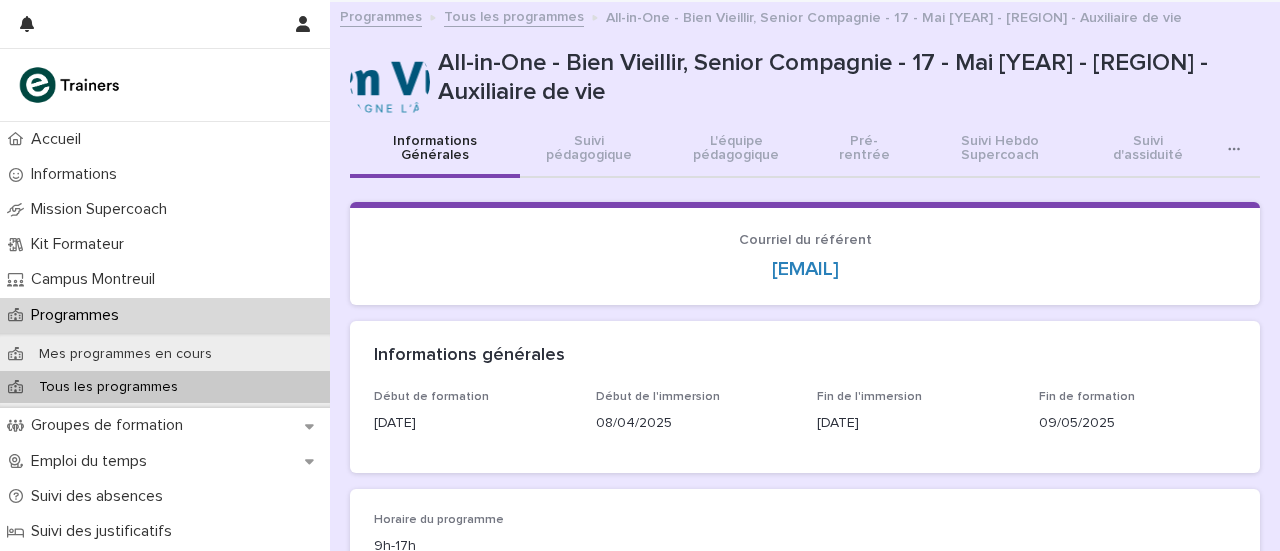 click on "Tous les programmes" at bounding box center [514, 17] 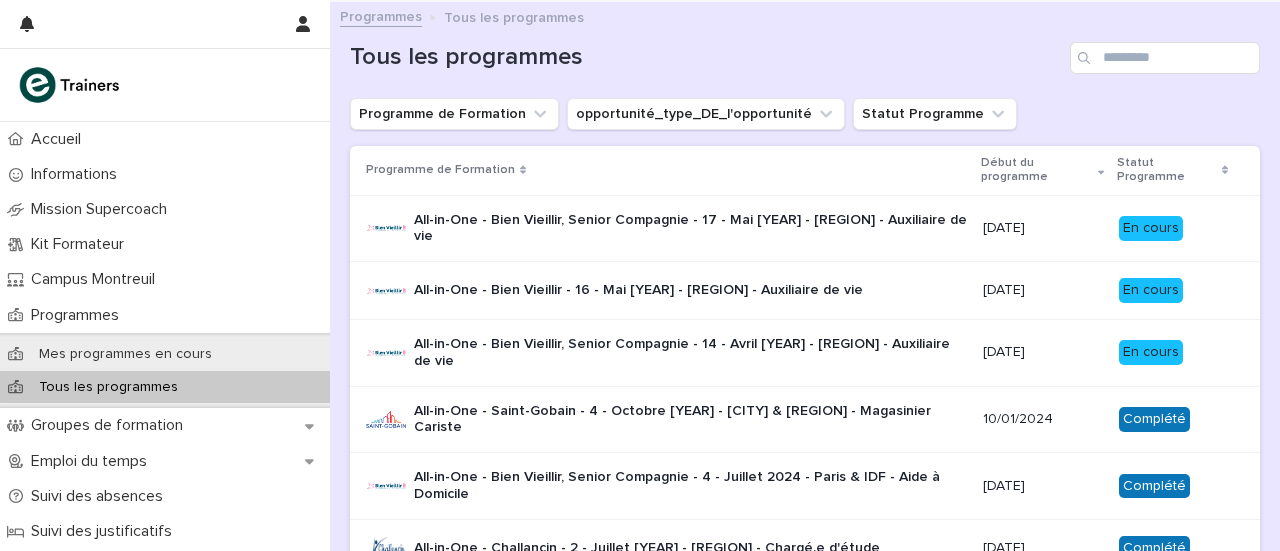 click on "All-in-One - Bien Vieillir - 16 - Mai [YEAR] - [REGION] - Auxiliaire de vie" at bounding box center (666, 291) 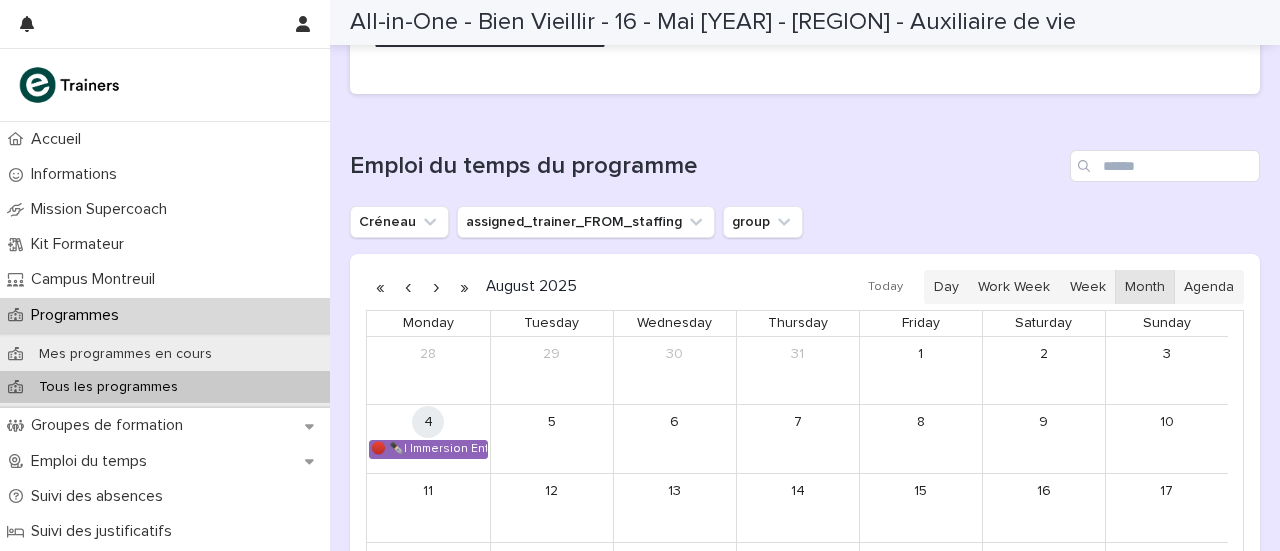 scroll, scrollTop: 1030, scrollLeft: 0, axis: vertical 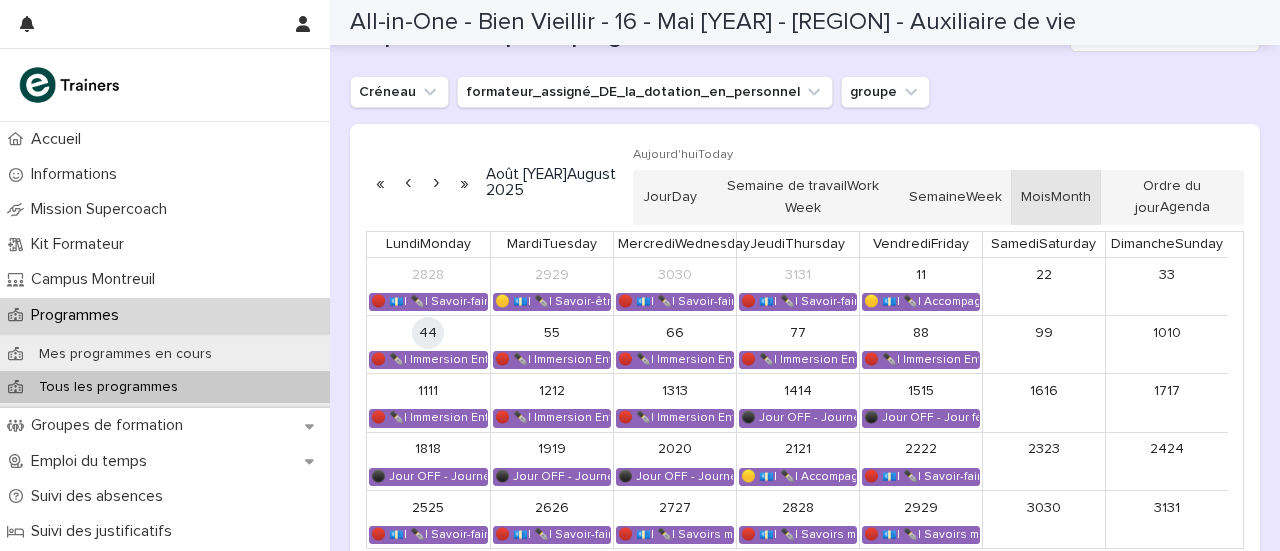 click on "28 28 🔴 💶| ✒️| Savoir-faire métier - Préparation au CCP2" at bounding box center (428, 286) 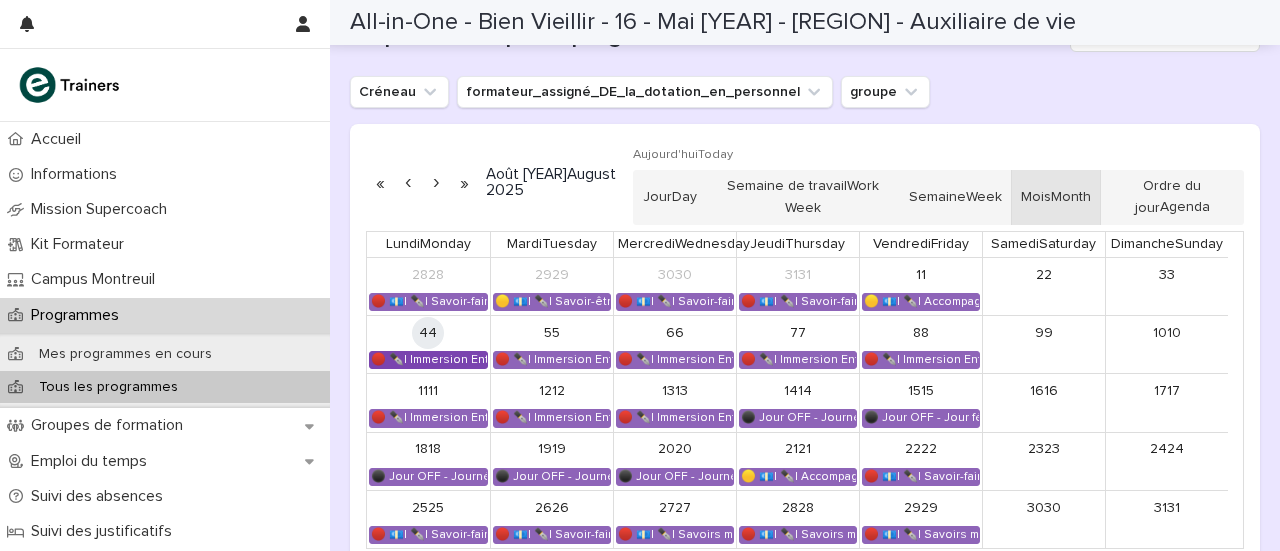 click on "🔴 ✒️| Immersion Entreprise - Immersion tutorée" at bounding box center [507, 359] 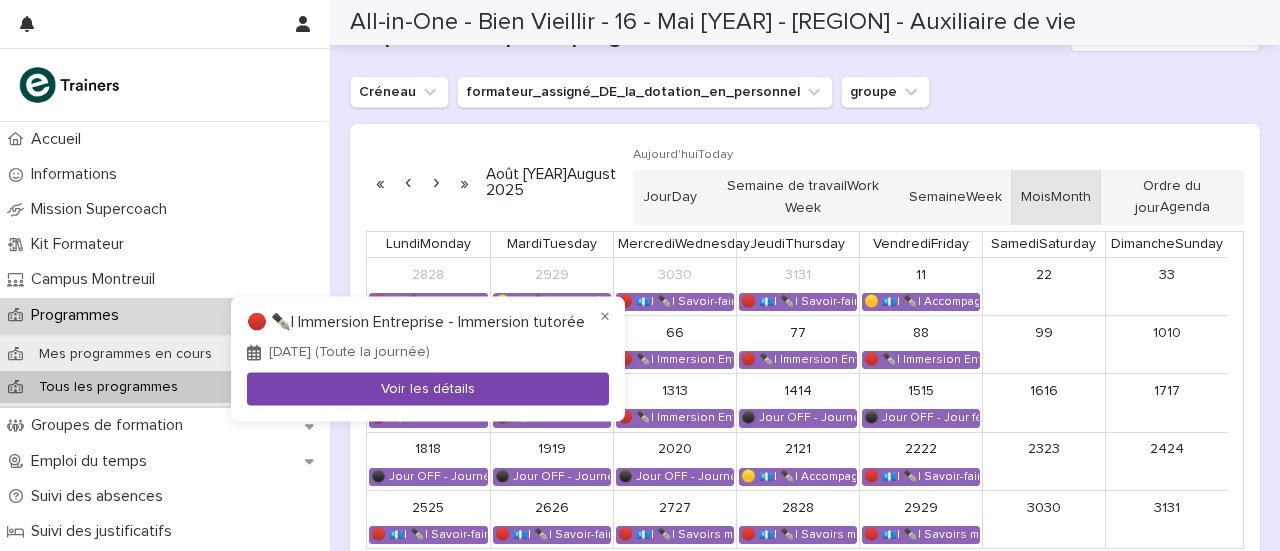 click on "Voir les détails" at bounding box center [428, 389] 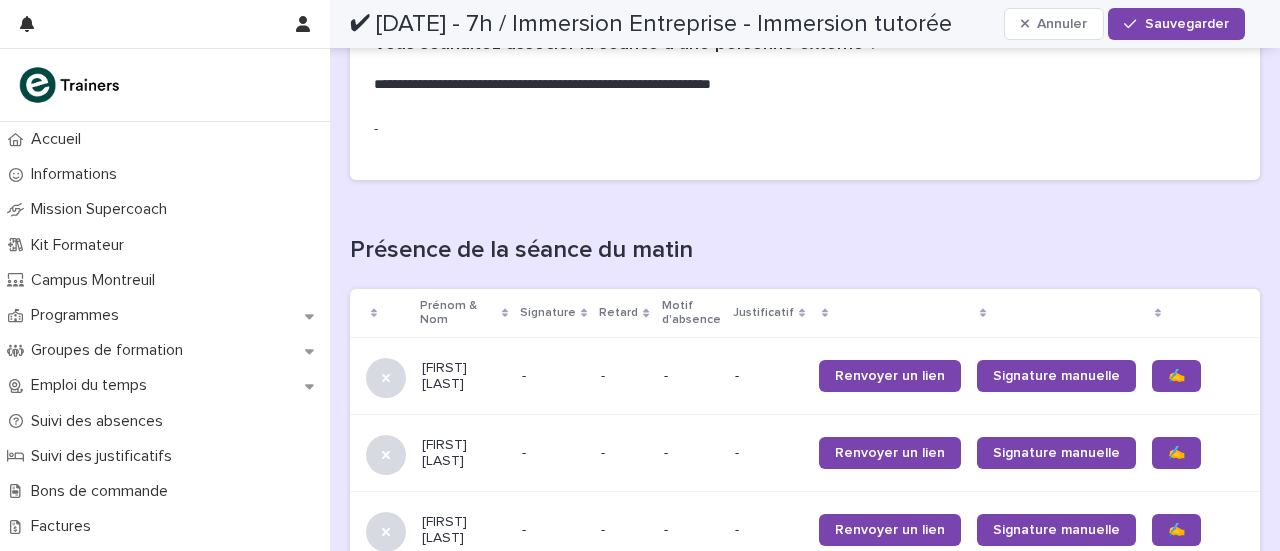 scroll, scrollTop: 594, scrollLeft: 0, axis: vertical 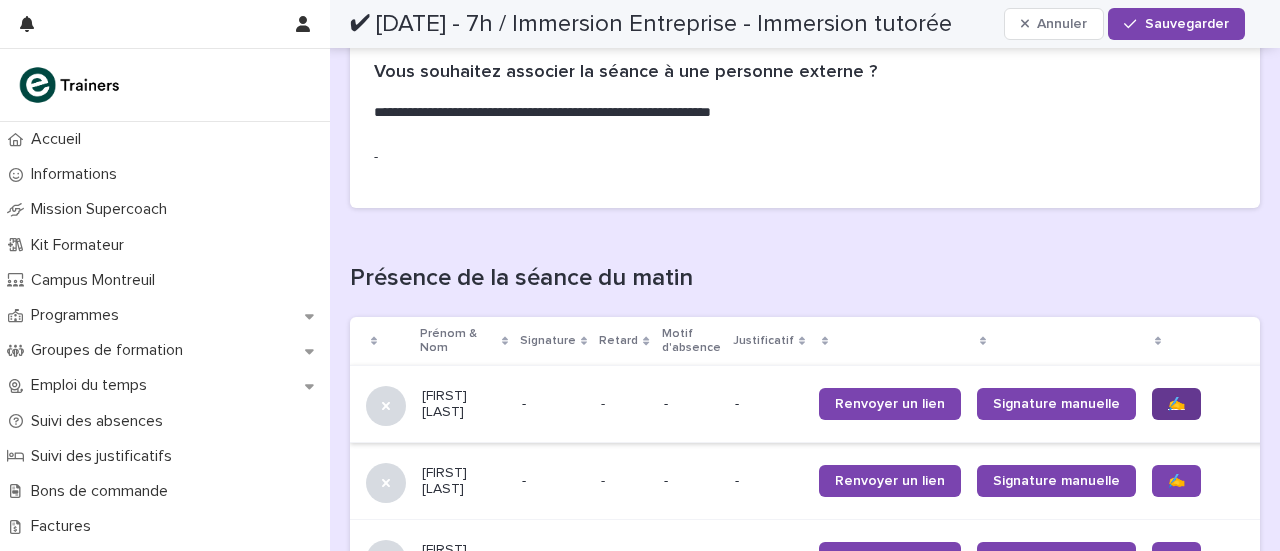 click on "✍️" at bounding box center [1176, 404] 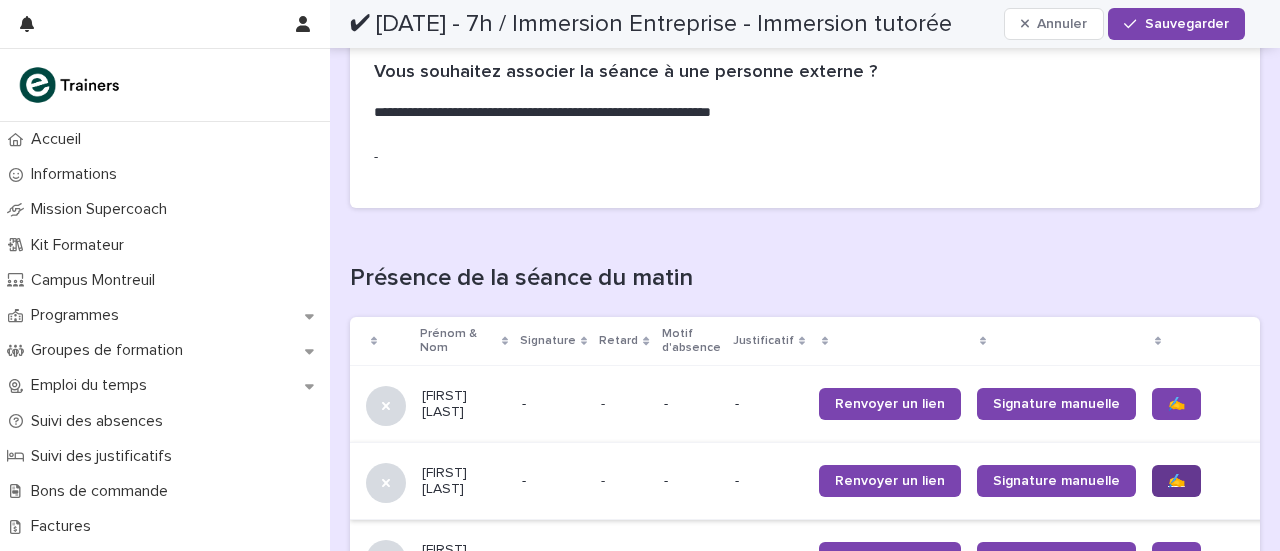 click on "✍️" at bounding box center (1176, 481) 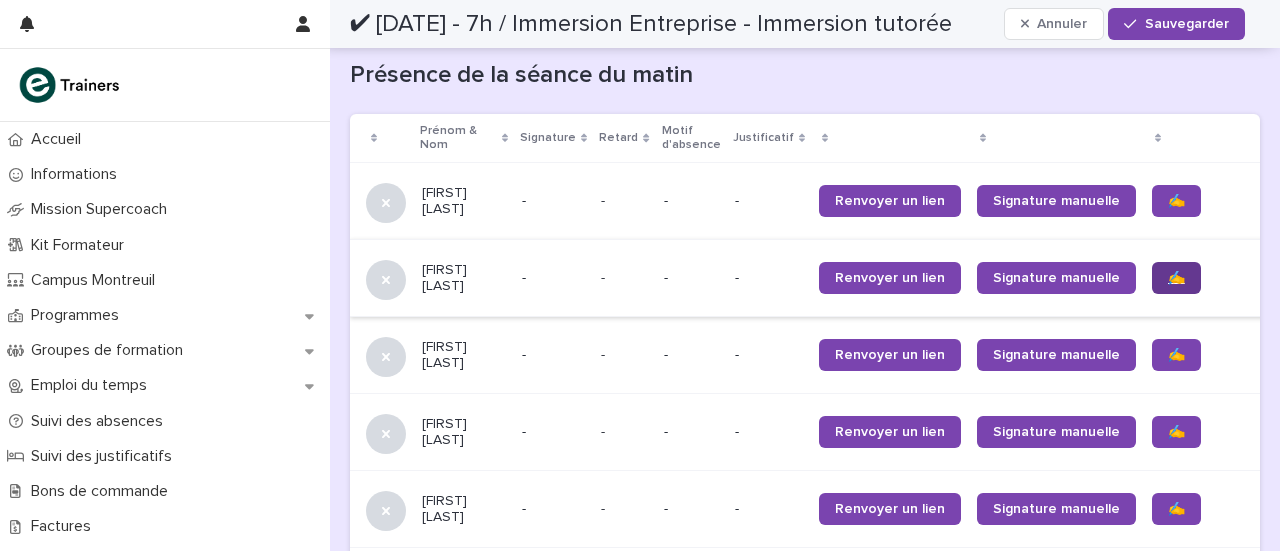 scroll, scrollTop: 894, scrollLeft: 0, axis: vertical 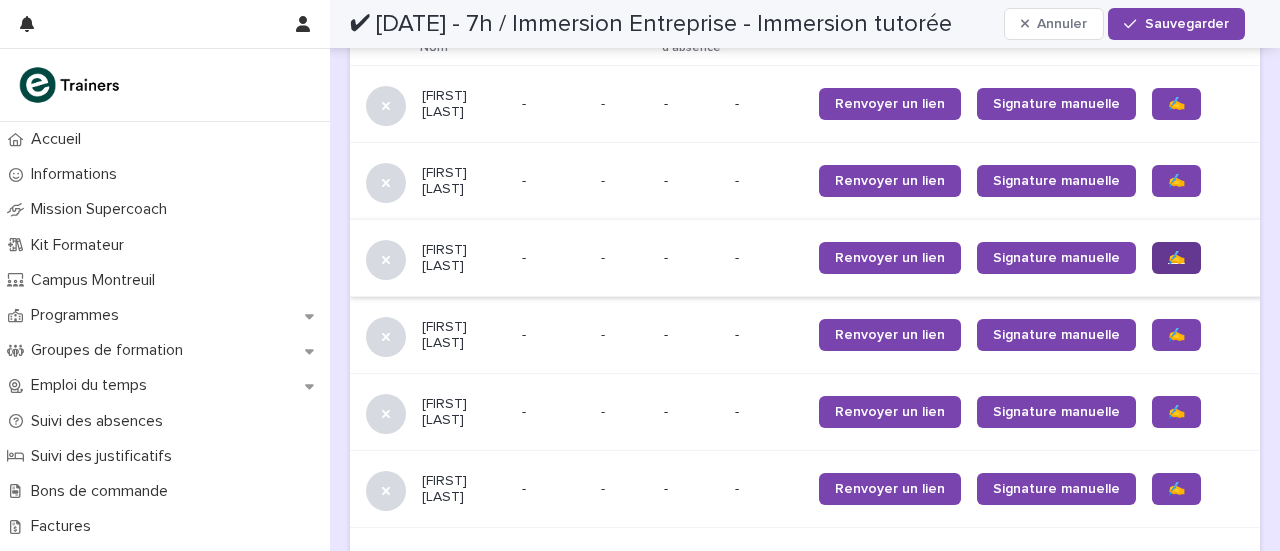 click on "✍️" at bounding box center [1176, 258] 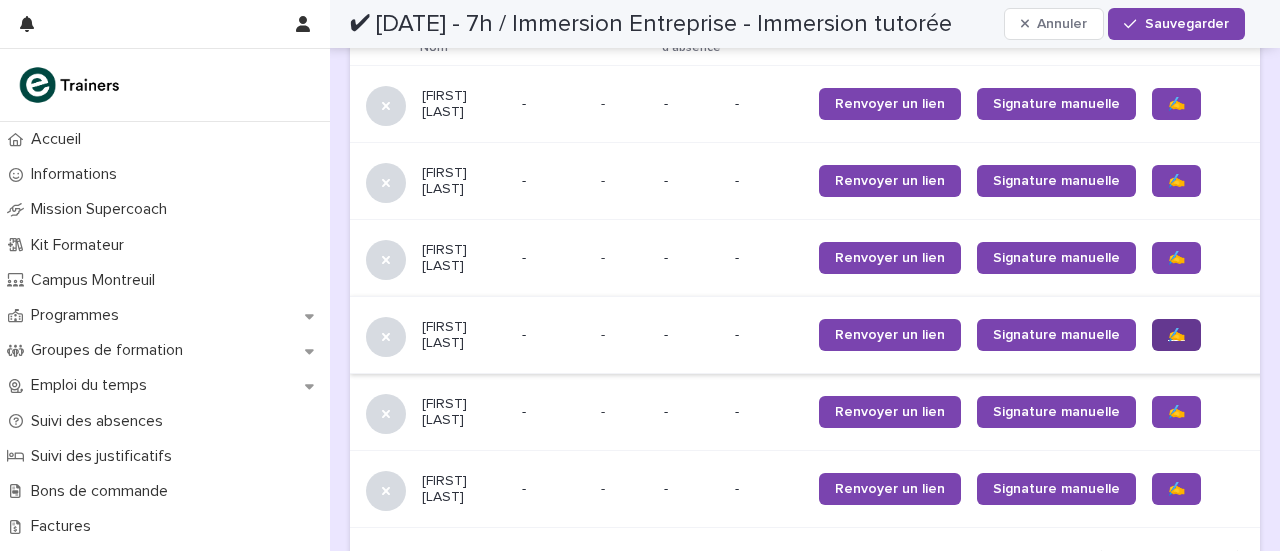 click on "✍️" at bounding box center (1176, 335) 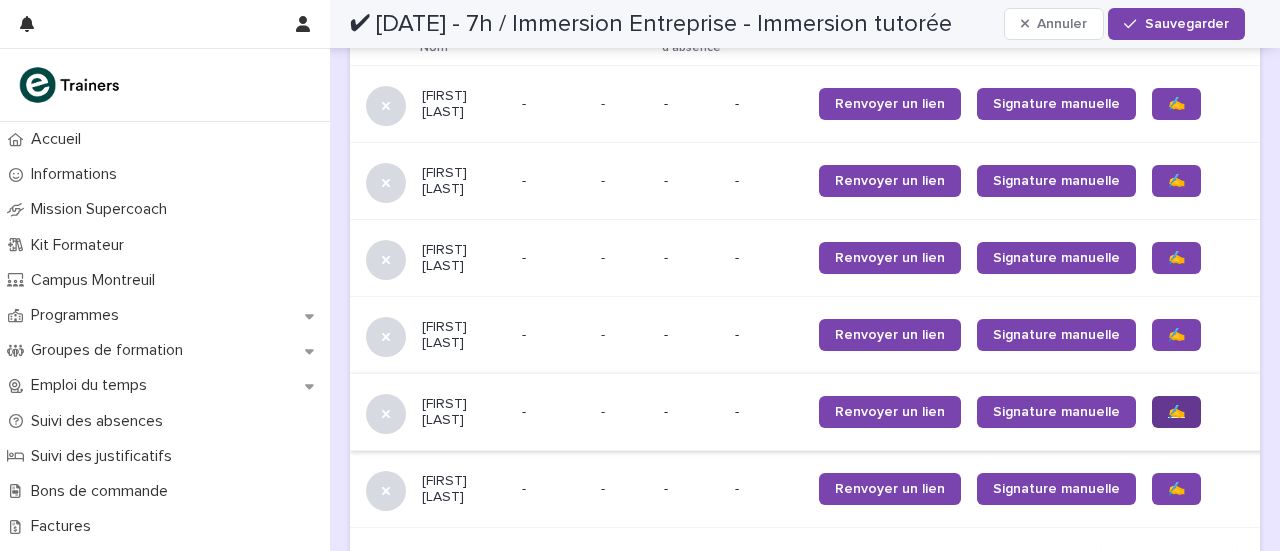 click on "✍️" at bounding box center [1176, 412] 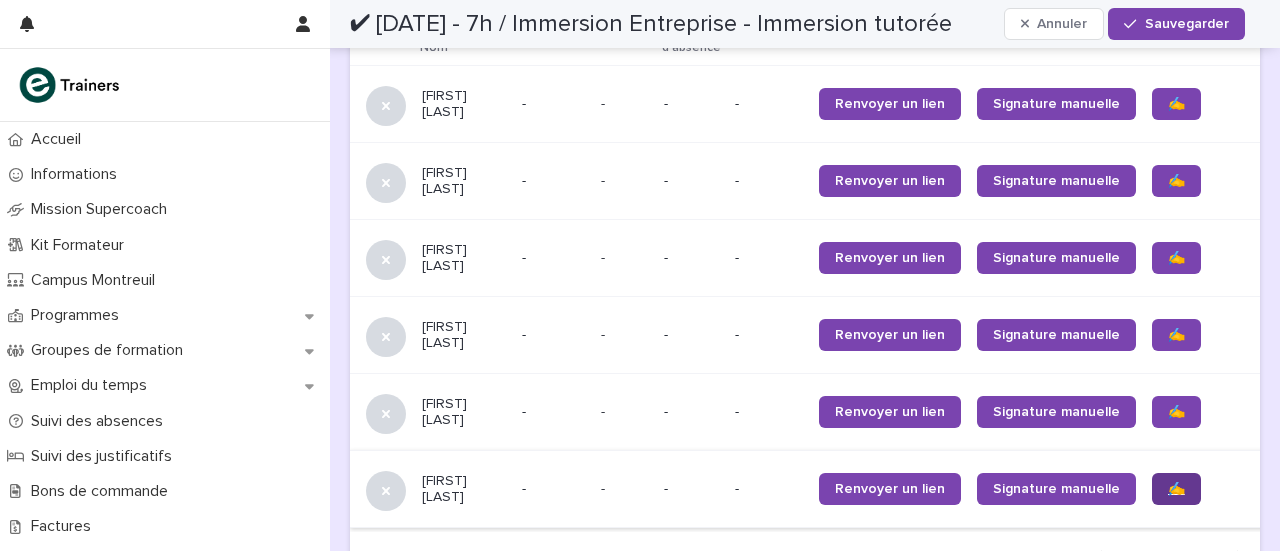 click on "✍️" at bounding box center (1176, 489) 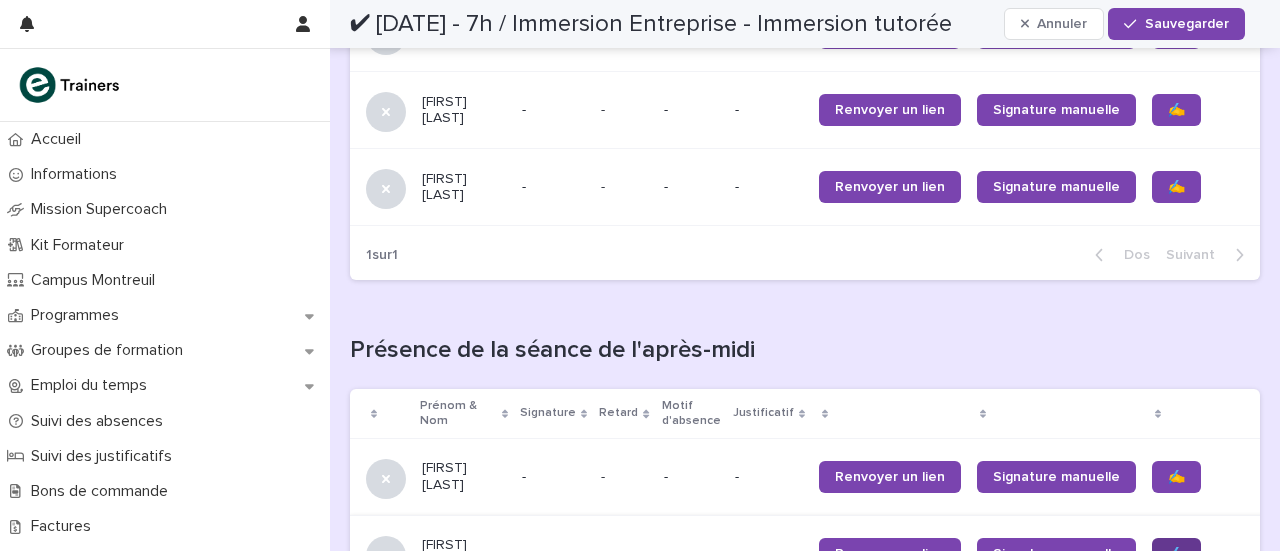 scroll, scrollTop: 1294, scrollLeft: 0, axis: vertical 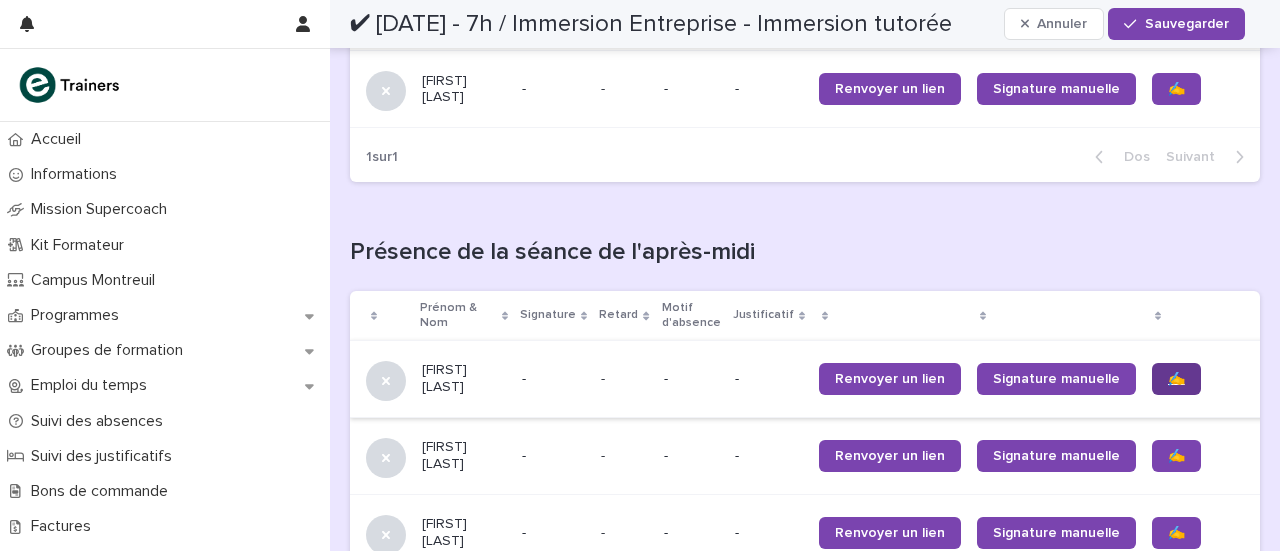 click on "✍️" at bounding box center [1176, 379] 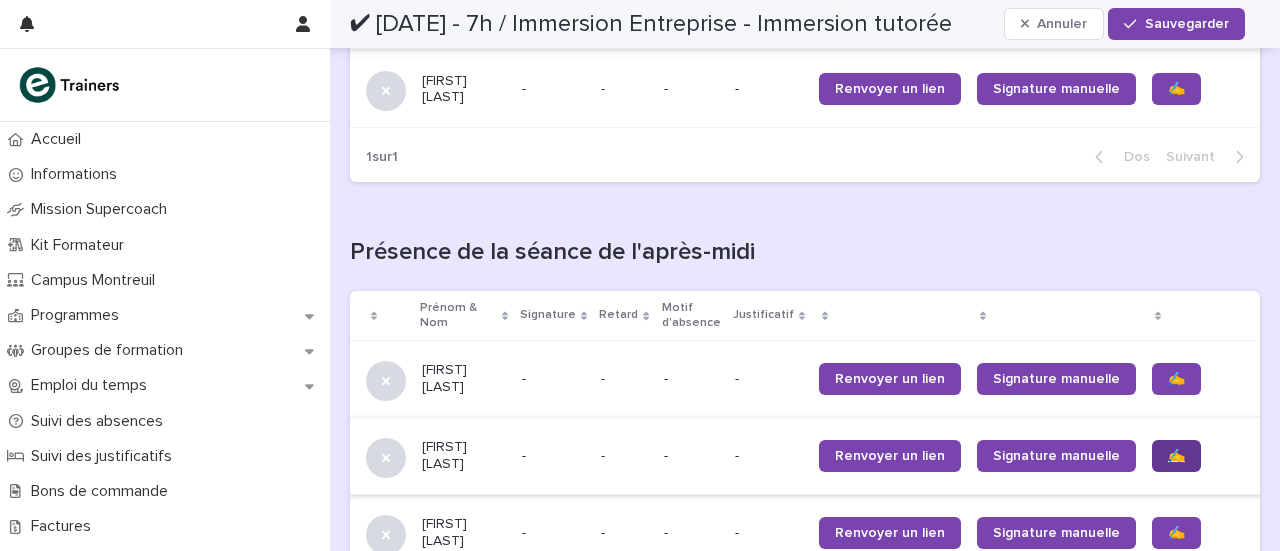 click on "✍️" at bounding box center [1176, 456] 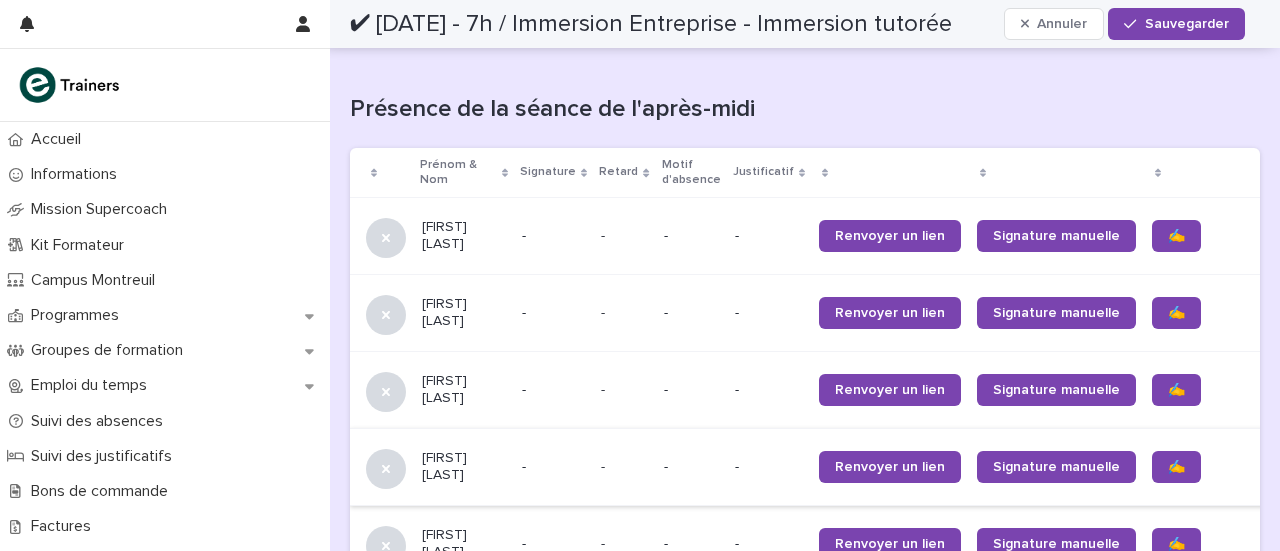 scroll, scrollTop: 1494, scrollLeft: 0, axis: vertical 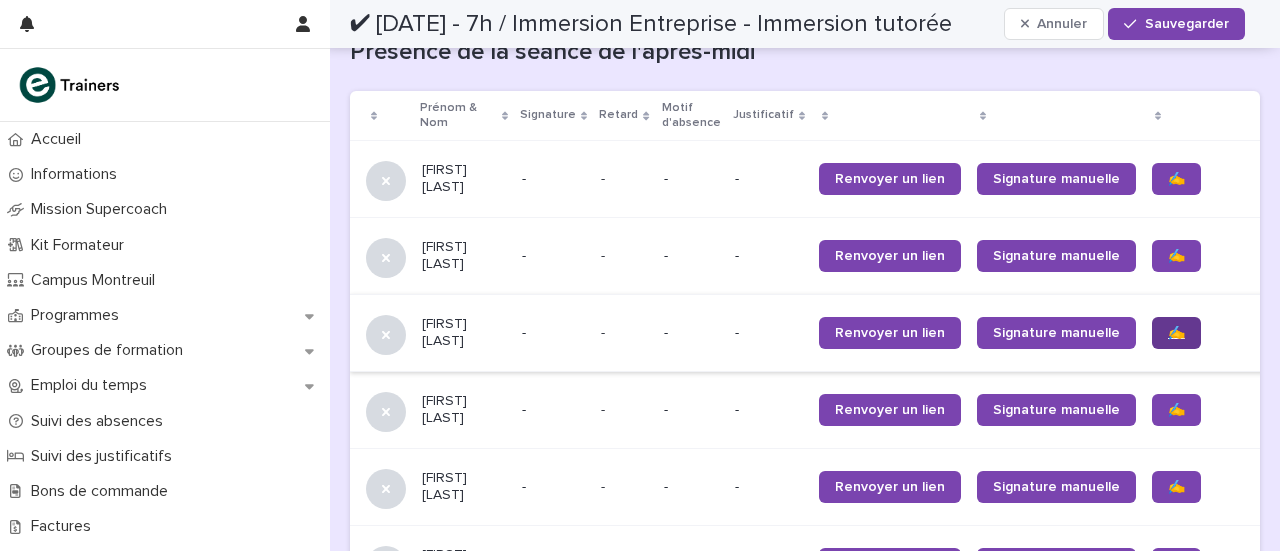 click on "✍️" at bounding box center (1176, 333) 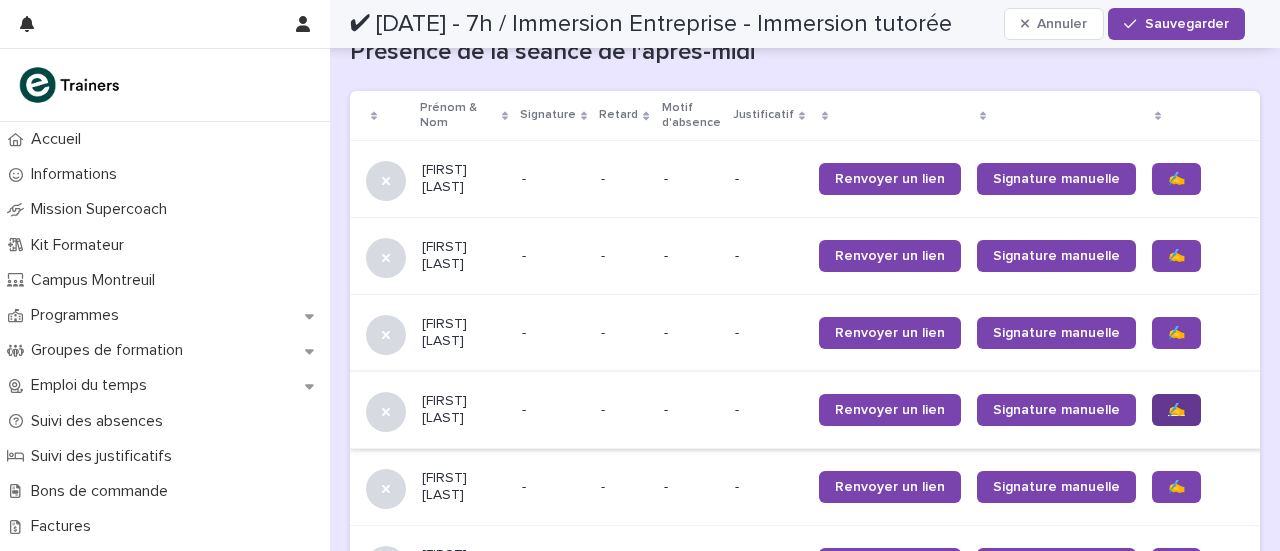 click on "✍️" at bounding box center [1176, 410] 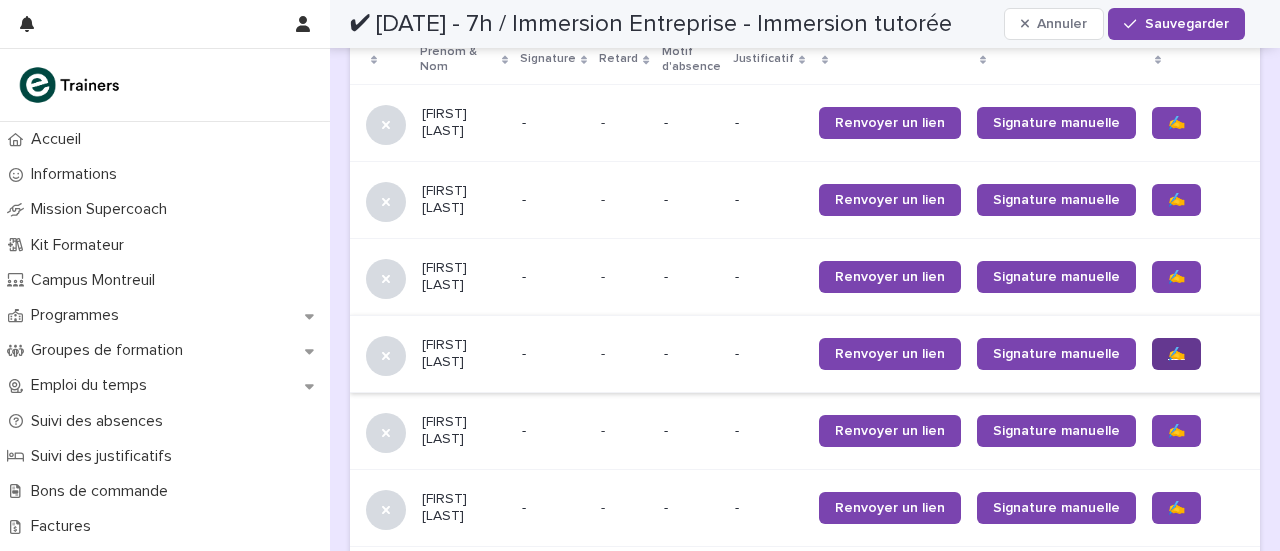 scroll, scrollTop: 1594, scrollLeft: 0, axis: vertical 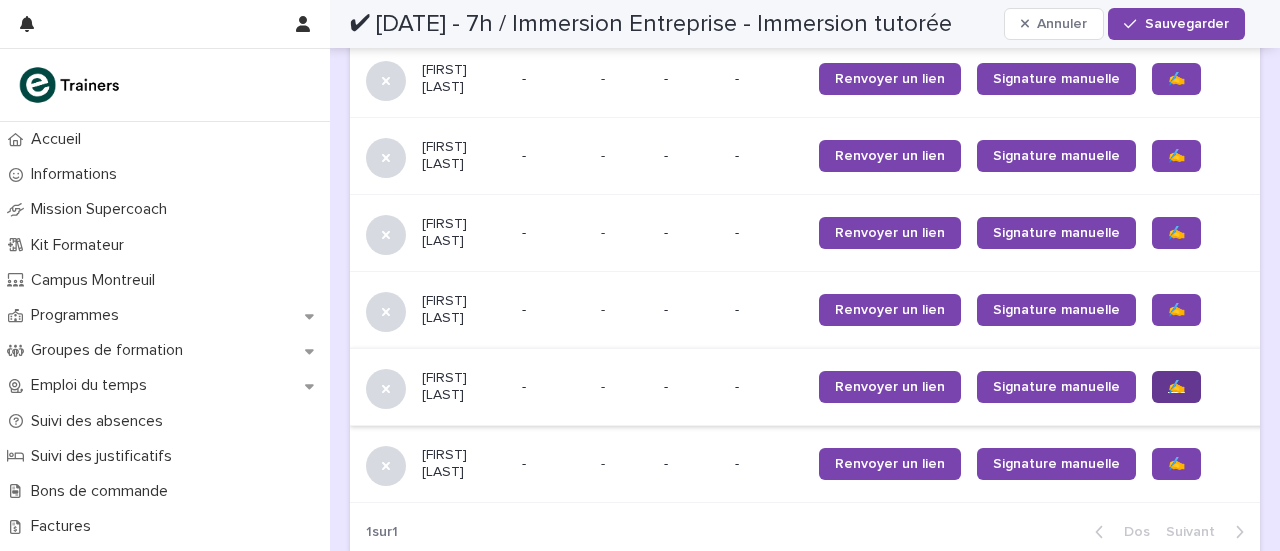 click on "✍️" at bounding box center (1176, 387) 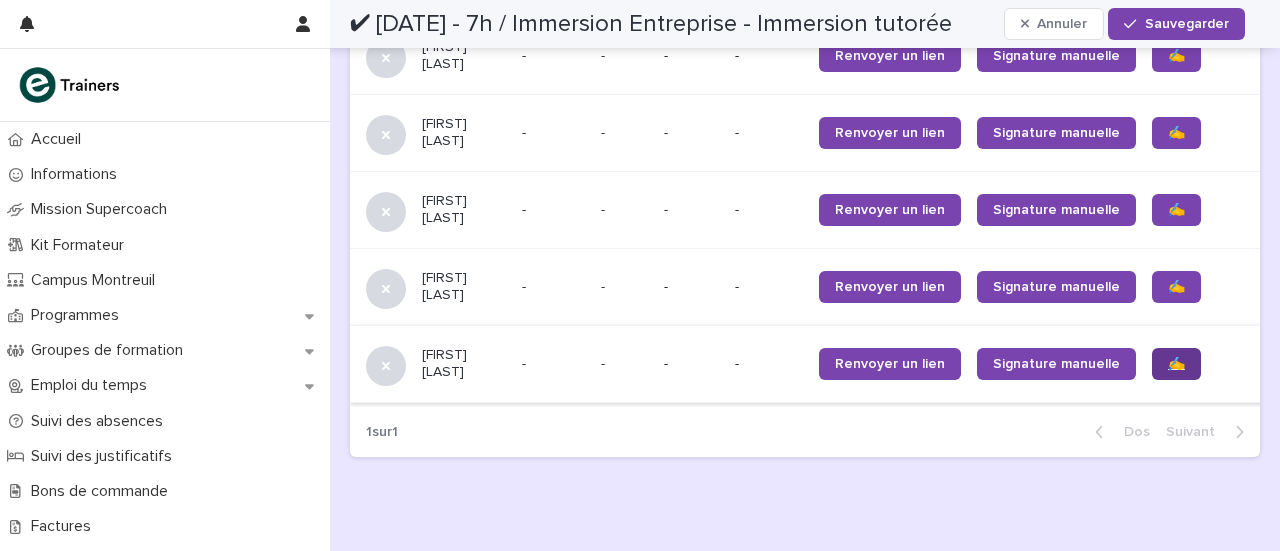 click on "✍️" at bounding box center [1176, 364] 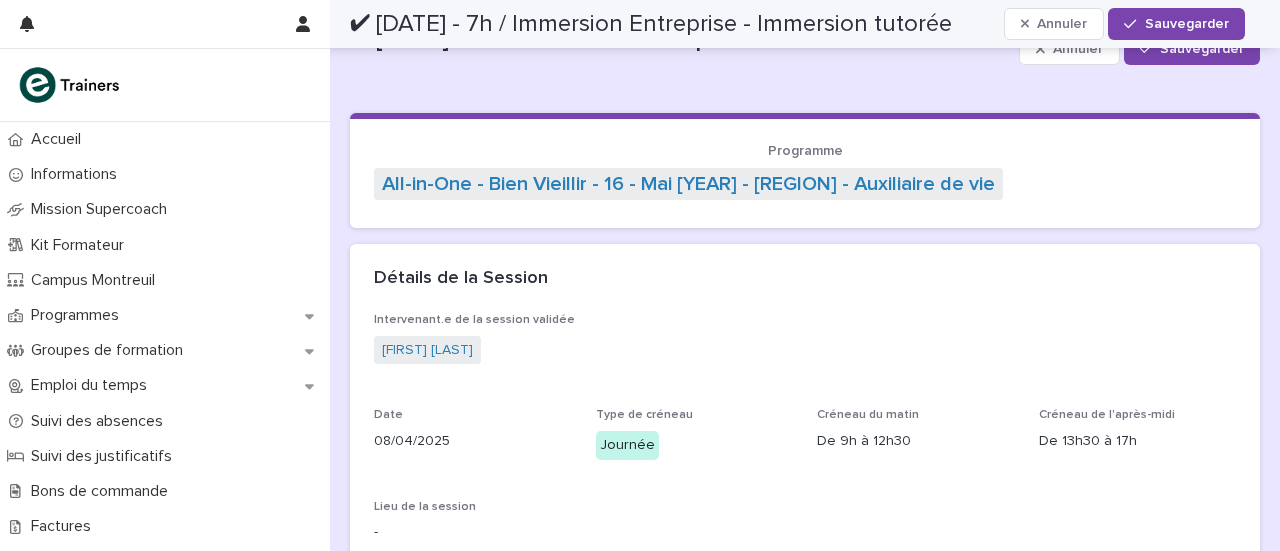 scroll, scrollTop: 0, scrollLeft: 0, axis: both 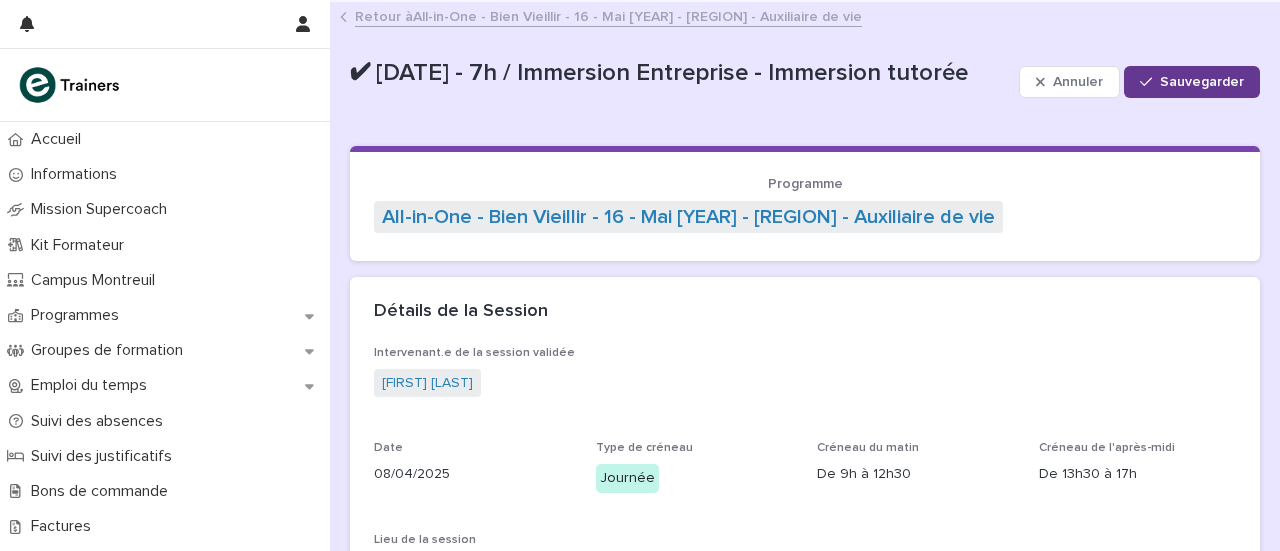 click on "Sauvegarder" at bounding box center (1192, 82) 